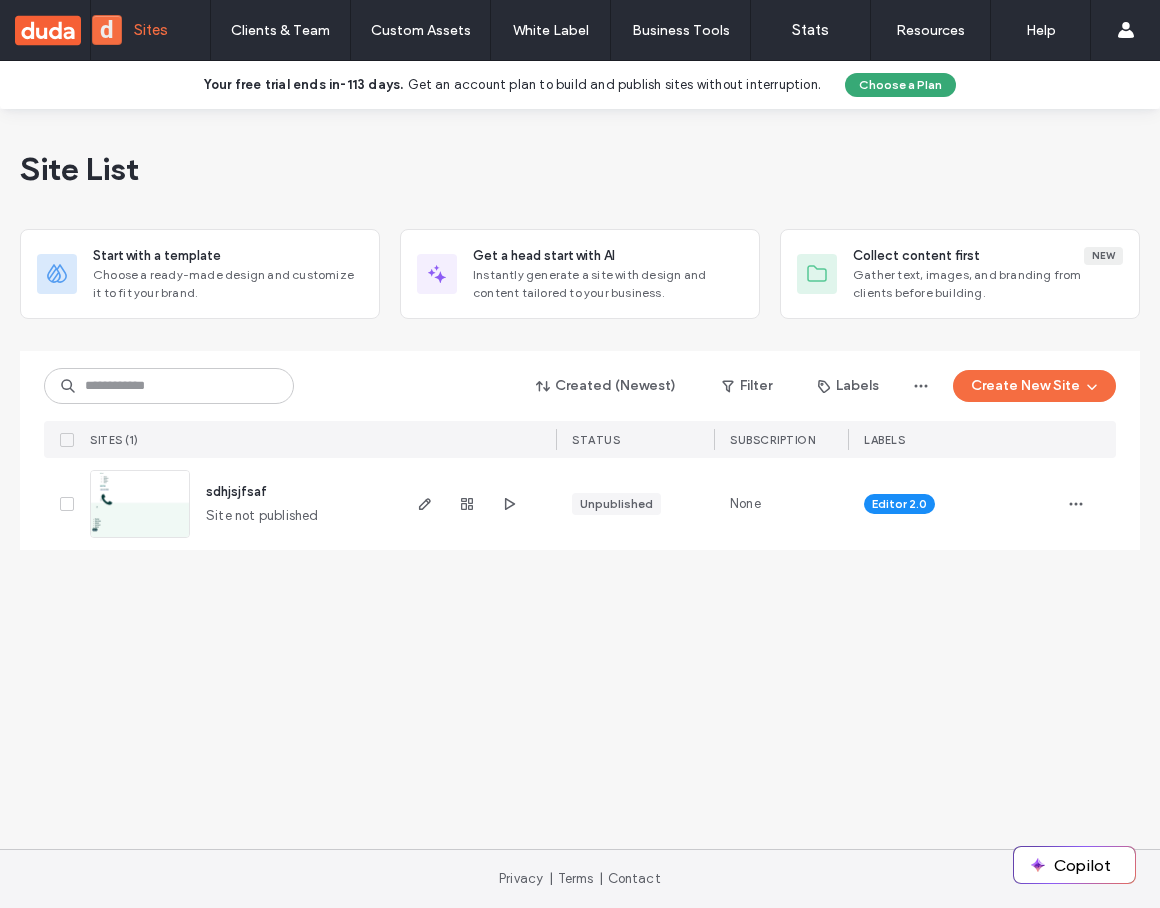 scroll, scrollTop: 0, scrollLeft: 0, axis: both 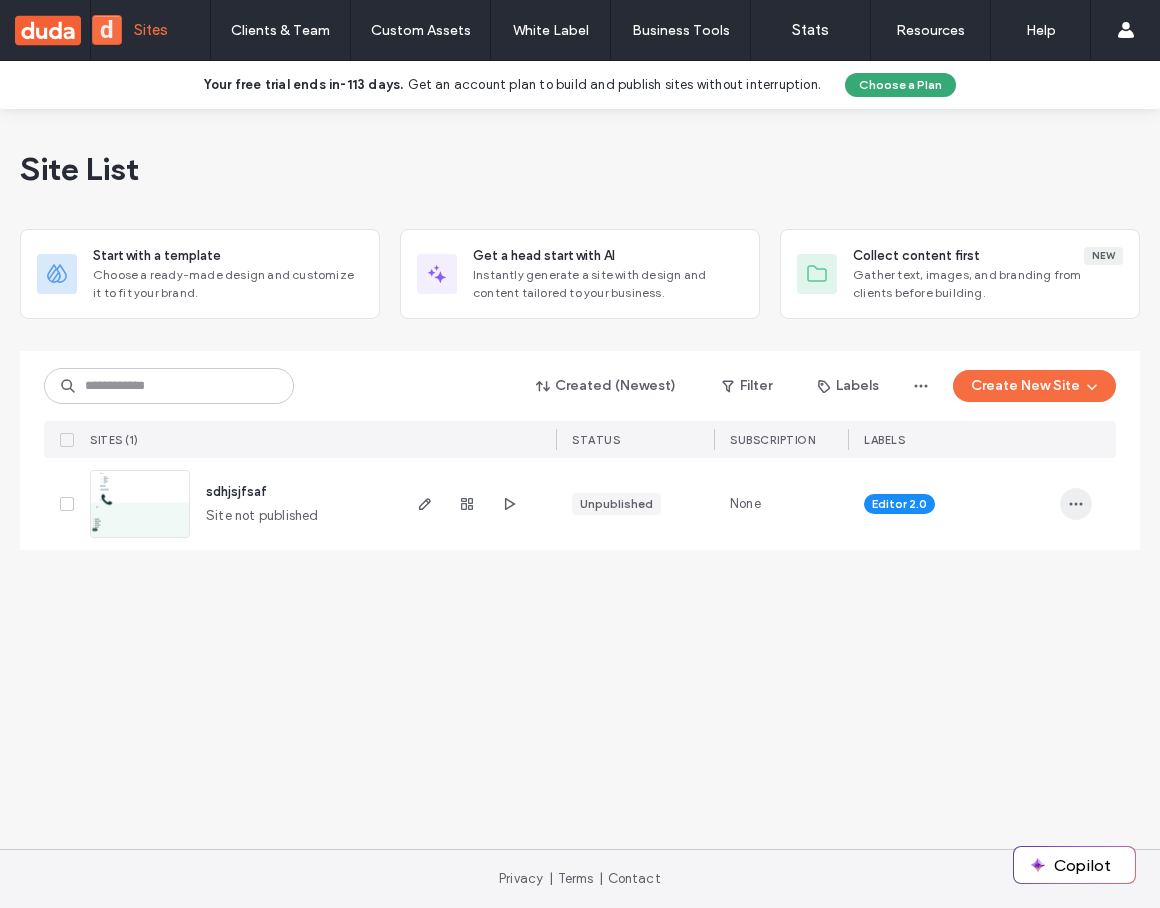 click 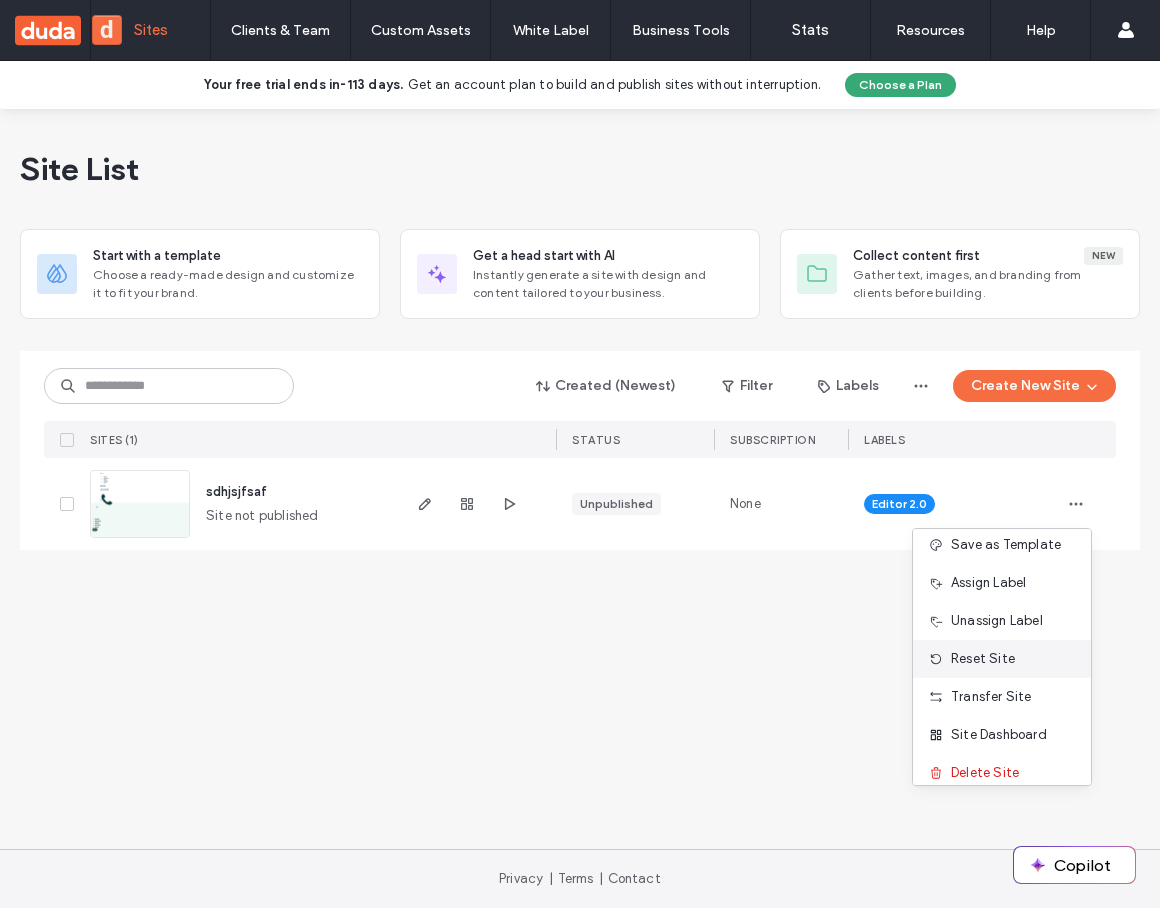 scroll, scrollTop: 102, scrollLeft: 0, axis: vertical 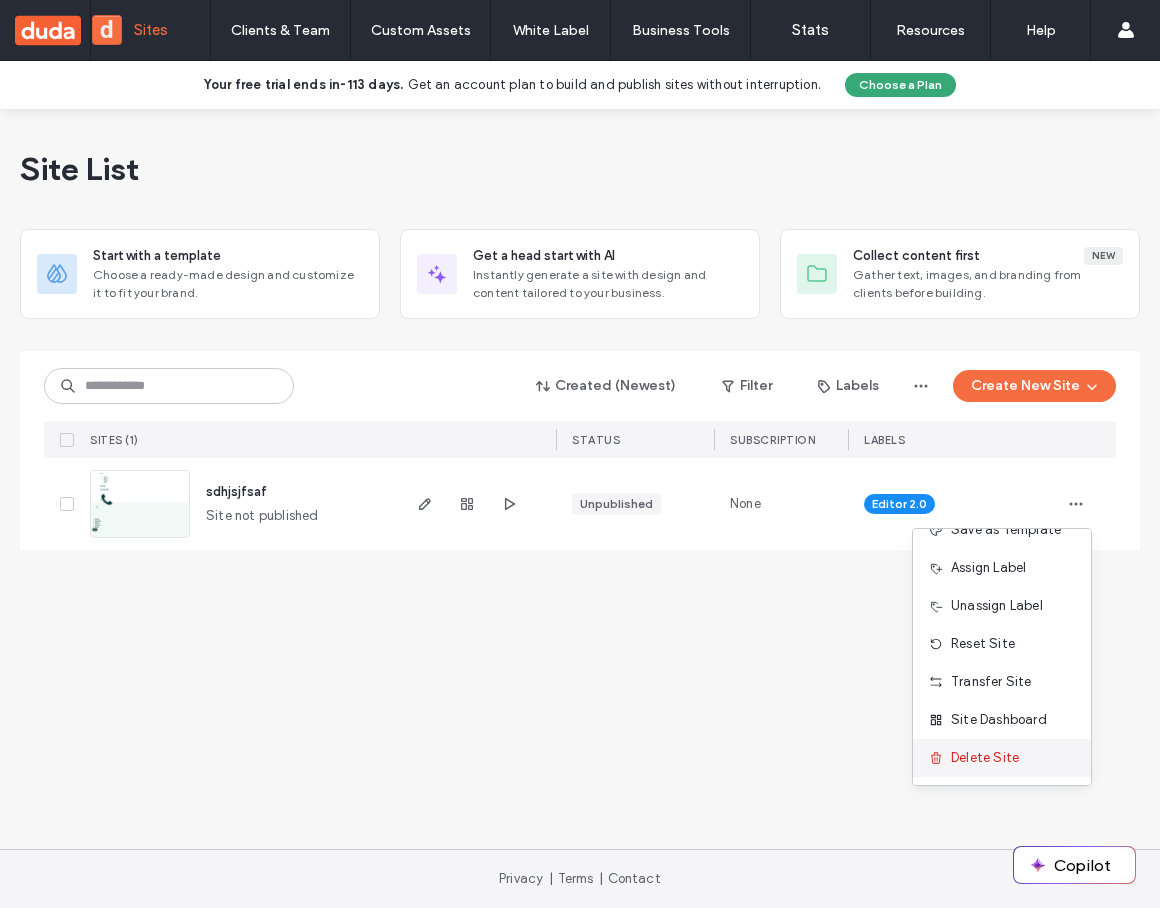 click on "Delete Site" at bounding box center (1002, 758) 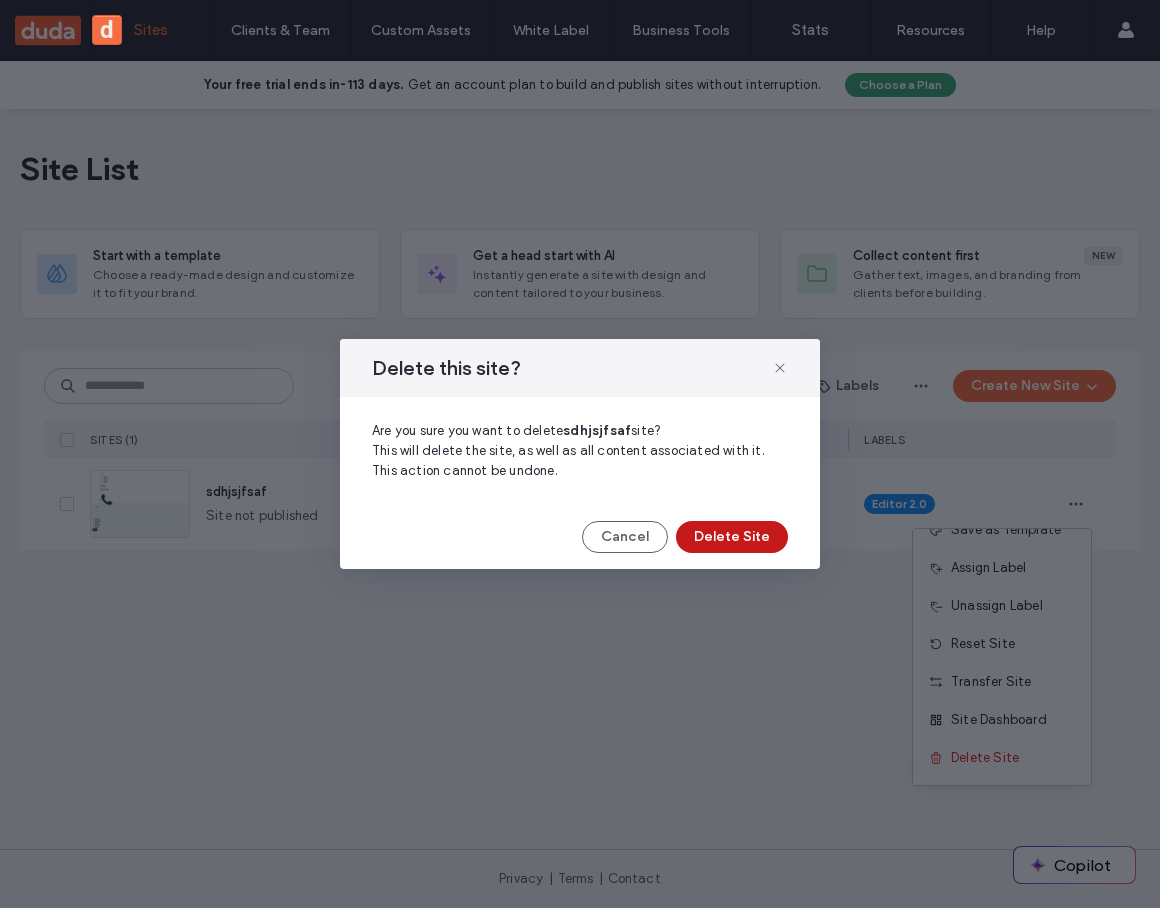click on "Delete Site" at bounding box center [732, 537] 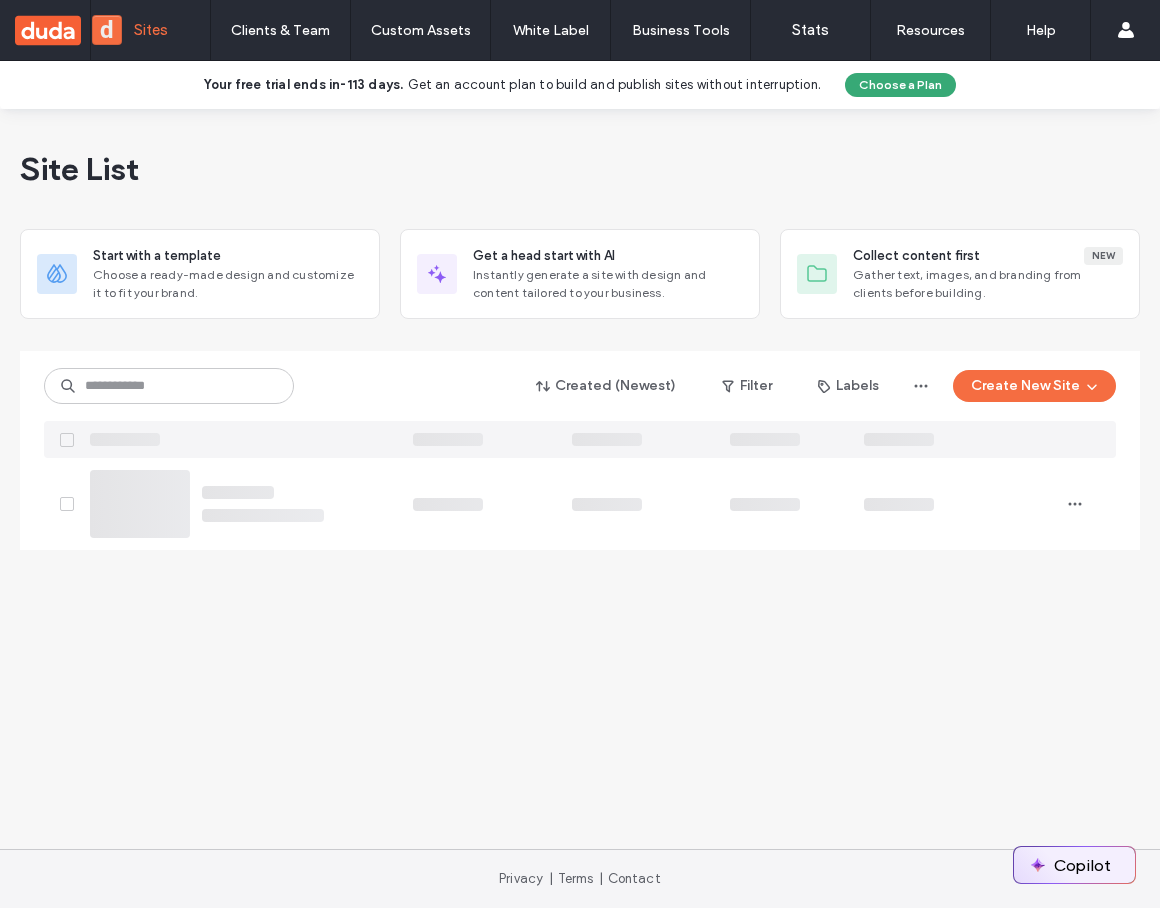 click on "Copilot" at bounding box center [1074, 865] 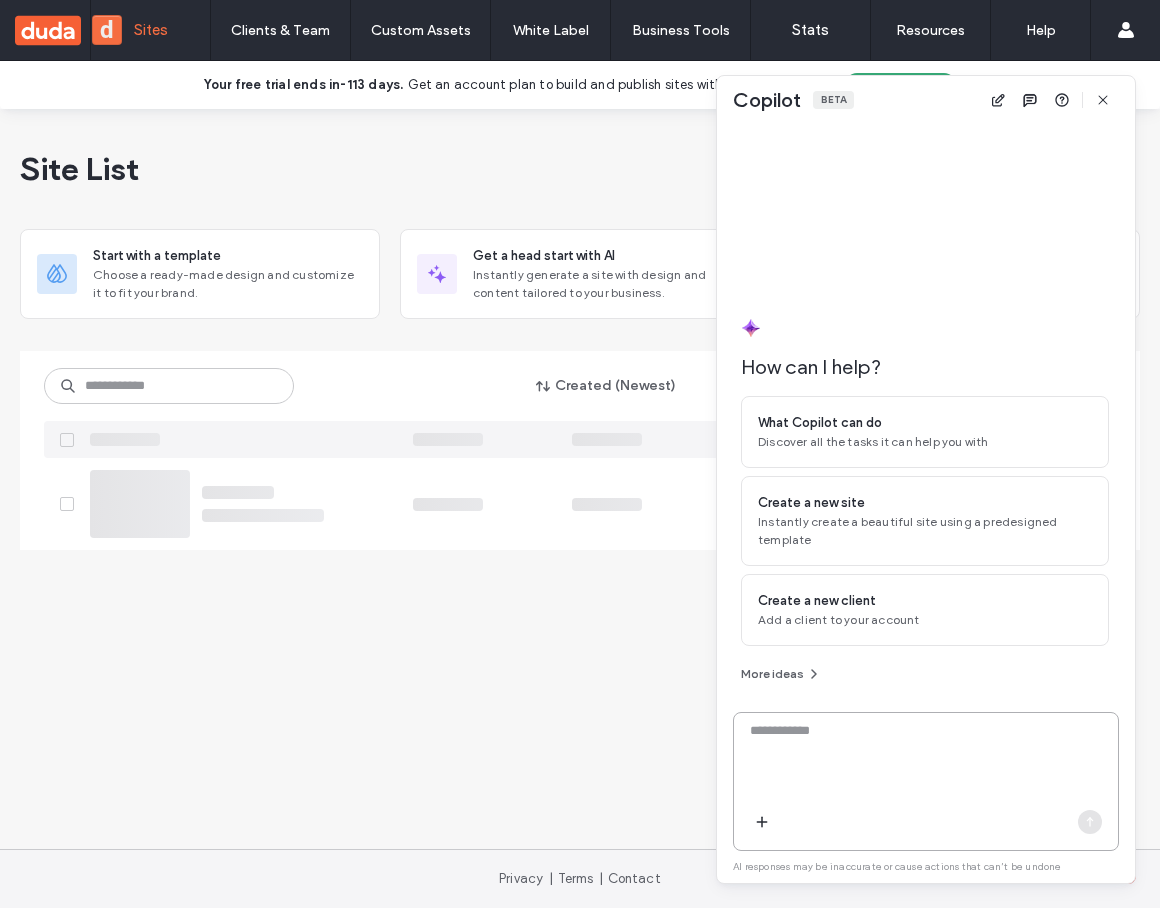 click at bounding box center [926, 760] 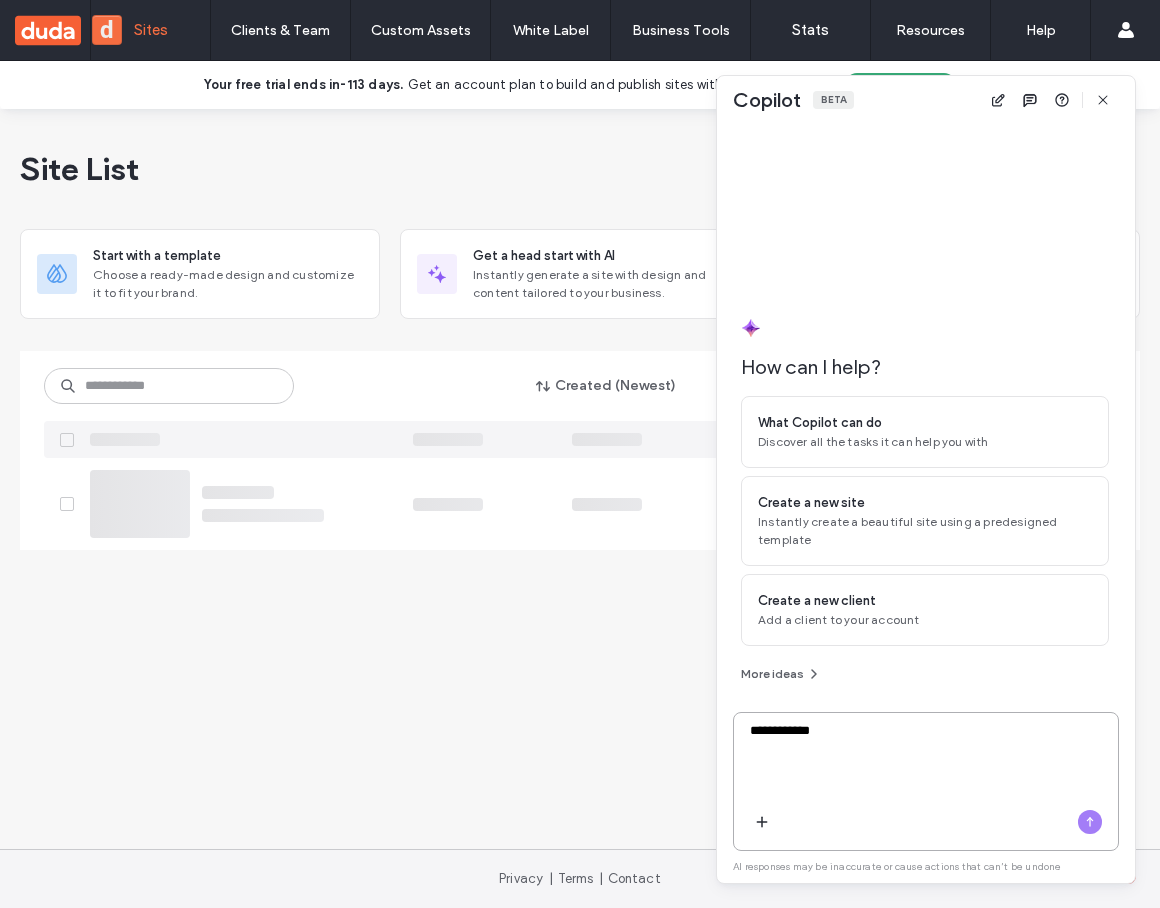 type on "**********" 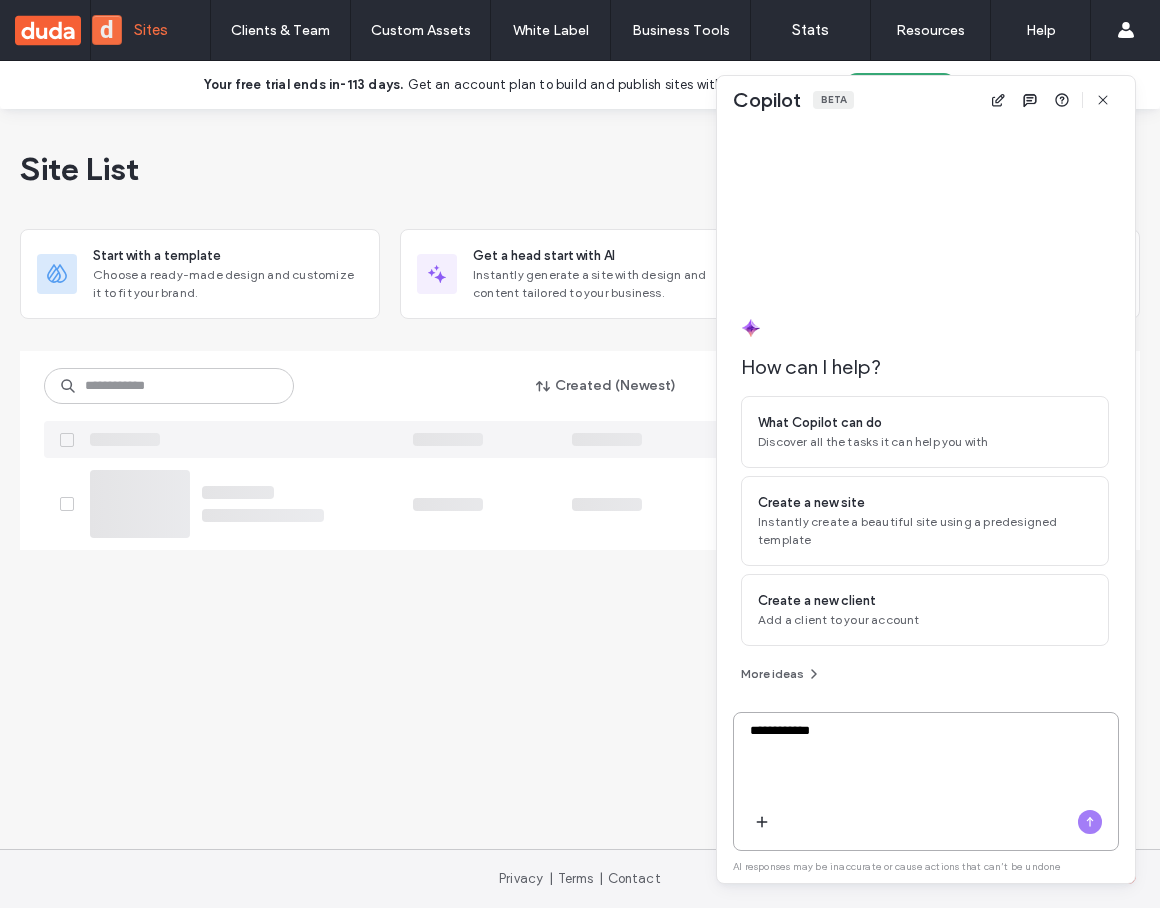 click 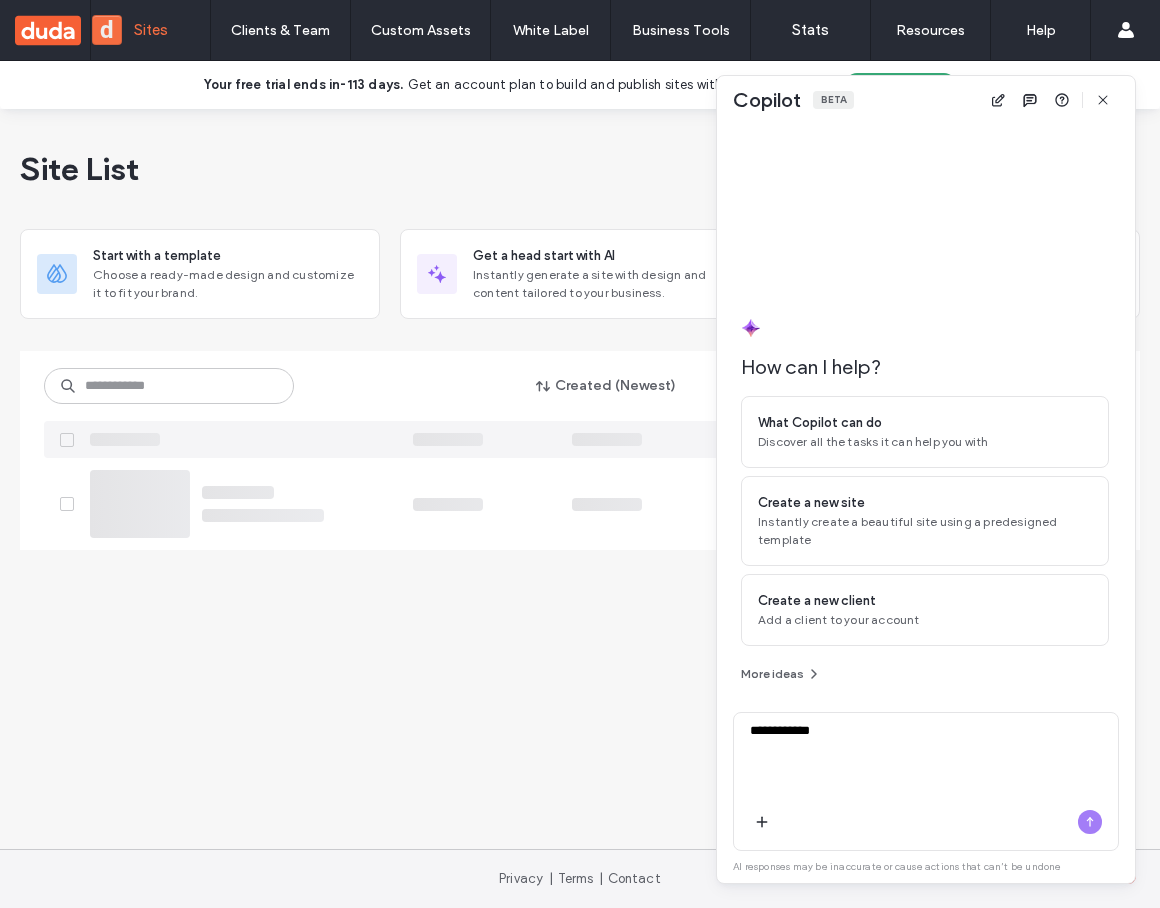 type 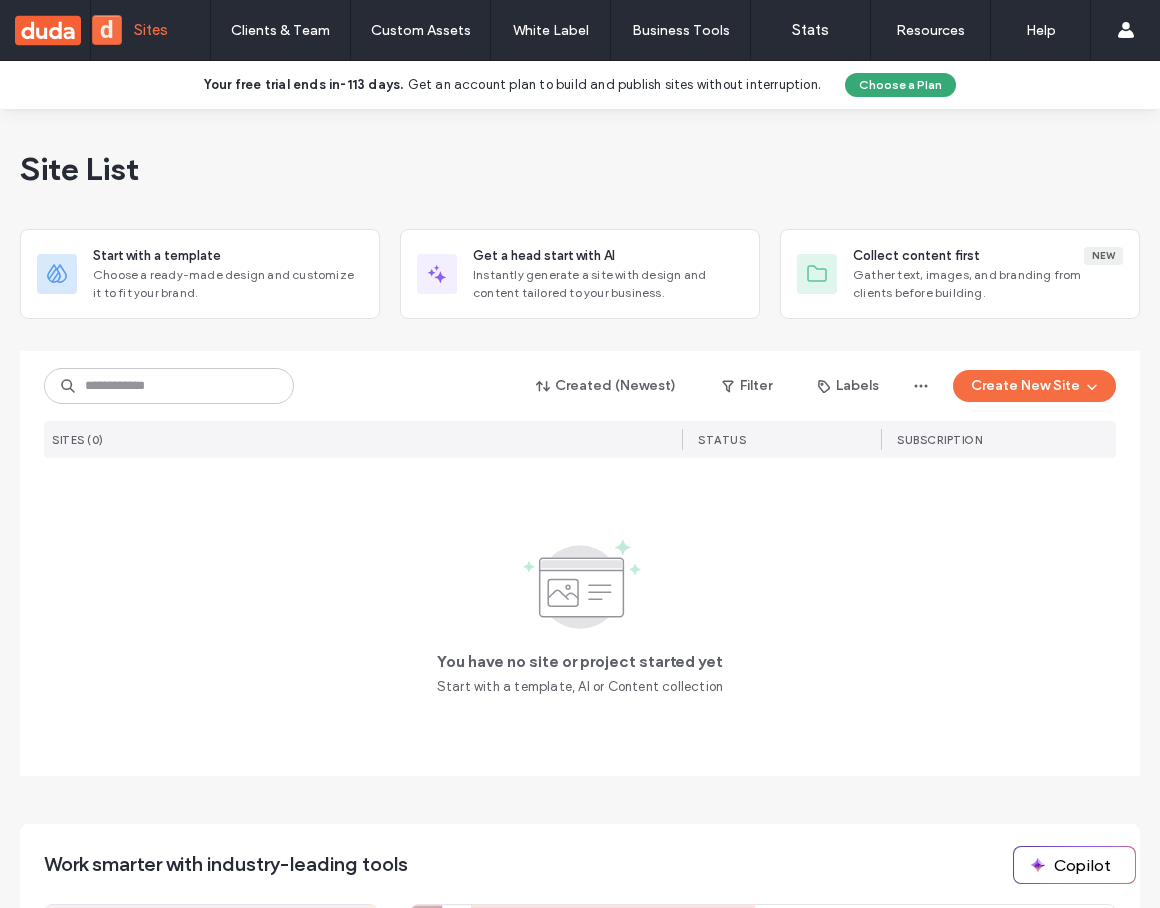 scroll, scrollTop: 0, scrollLeft: 0, axis: both 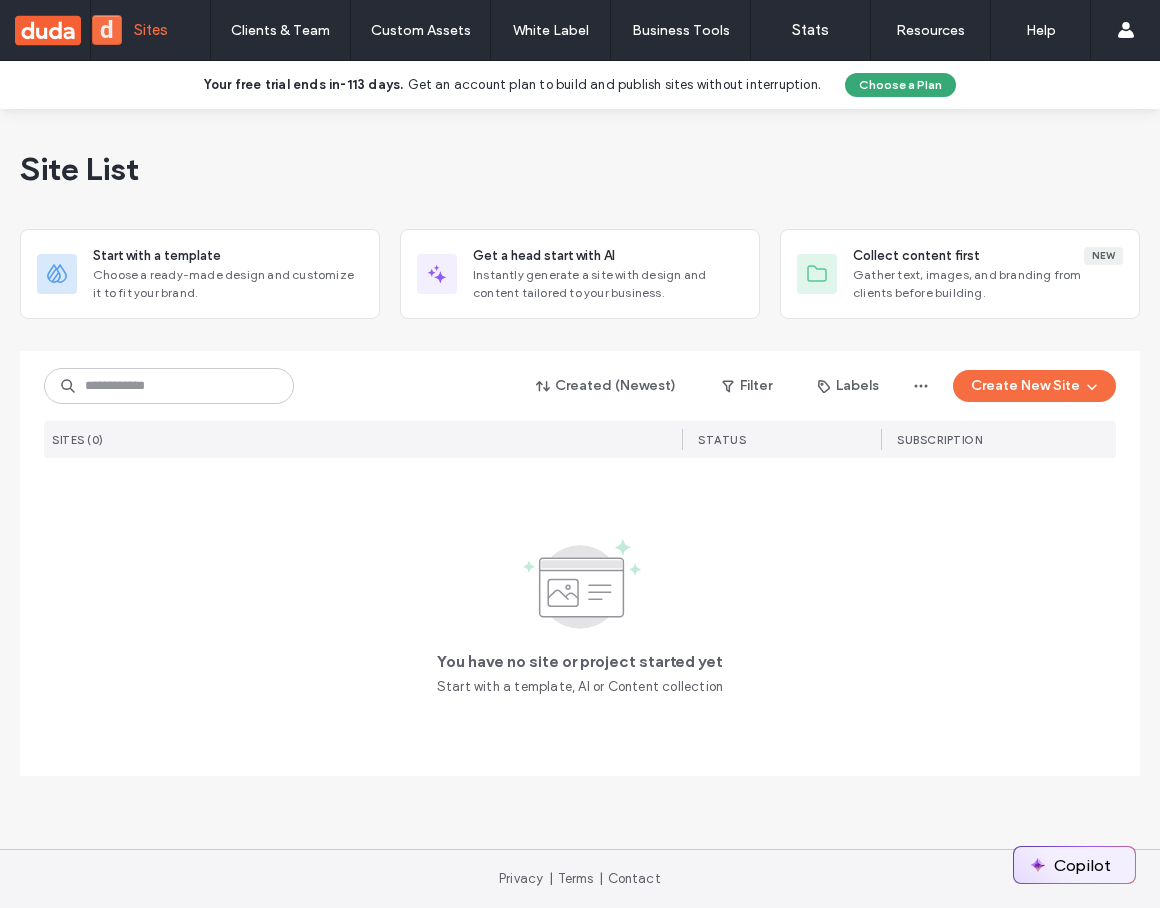 click on "Copilot" at bounding box center [1074, 865] 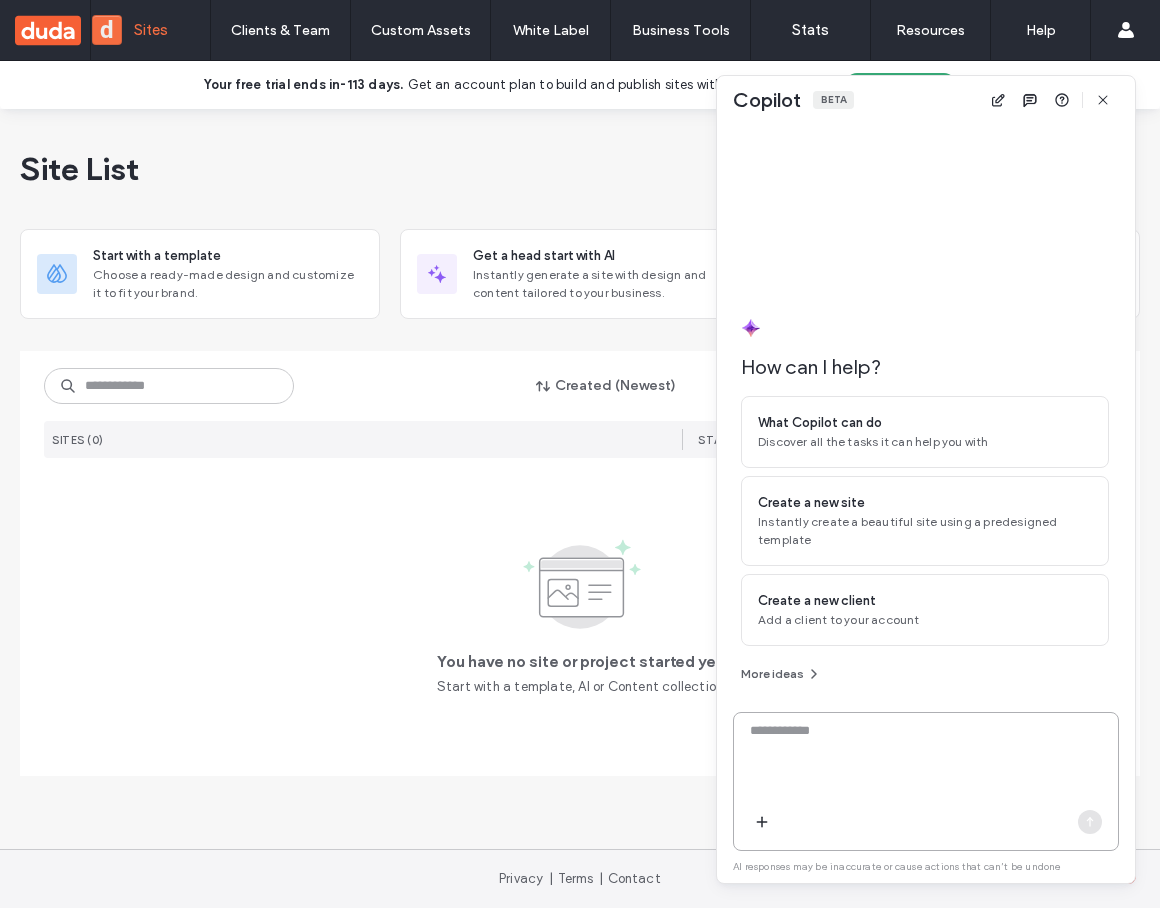 click at bounding box center [926, 760] 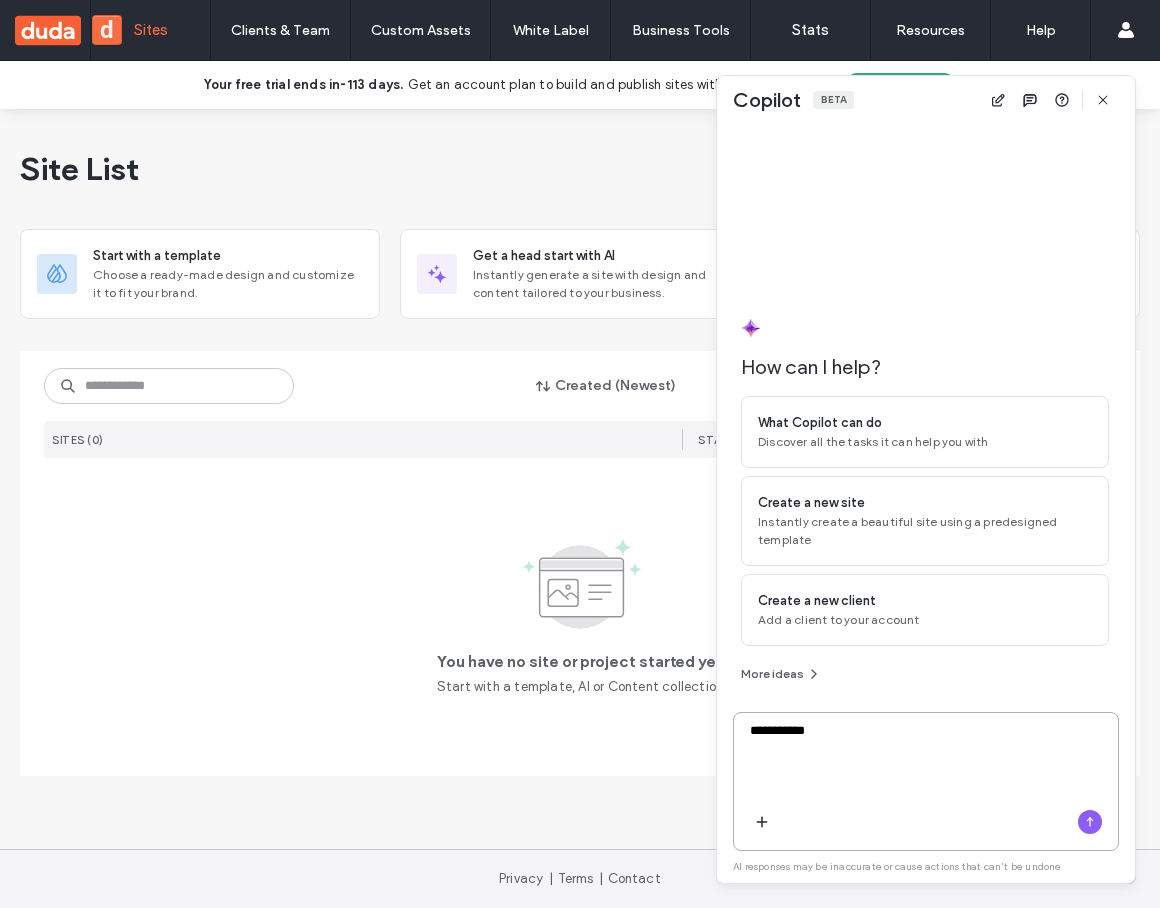 type on "**********" 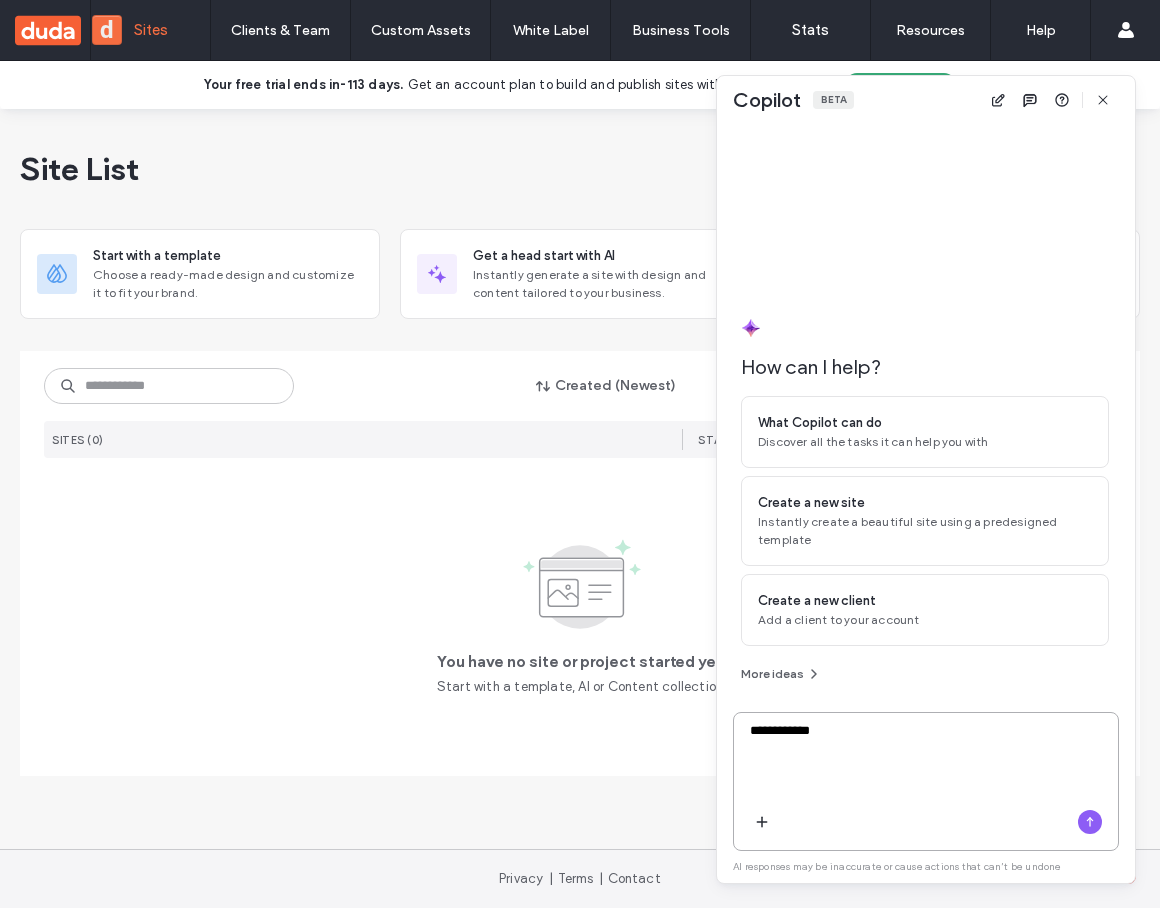 type 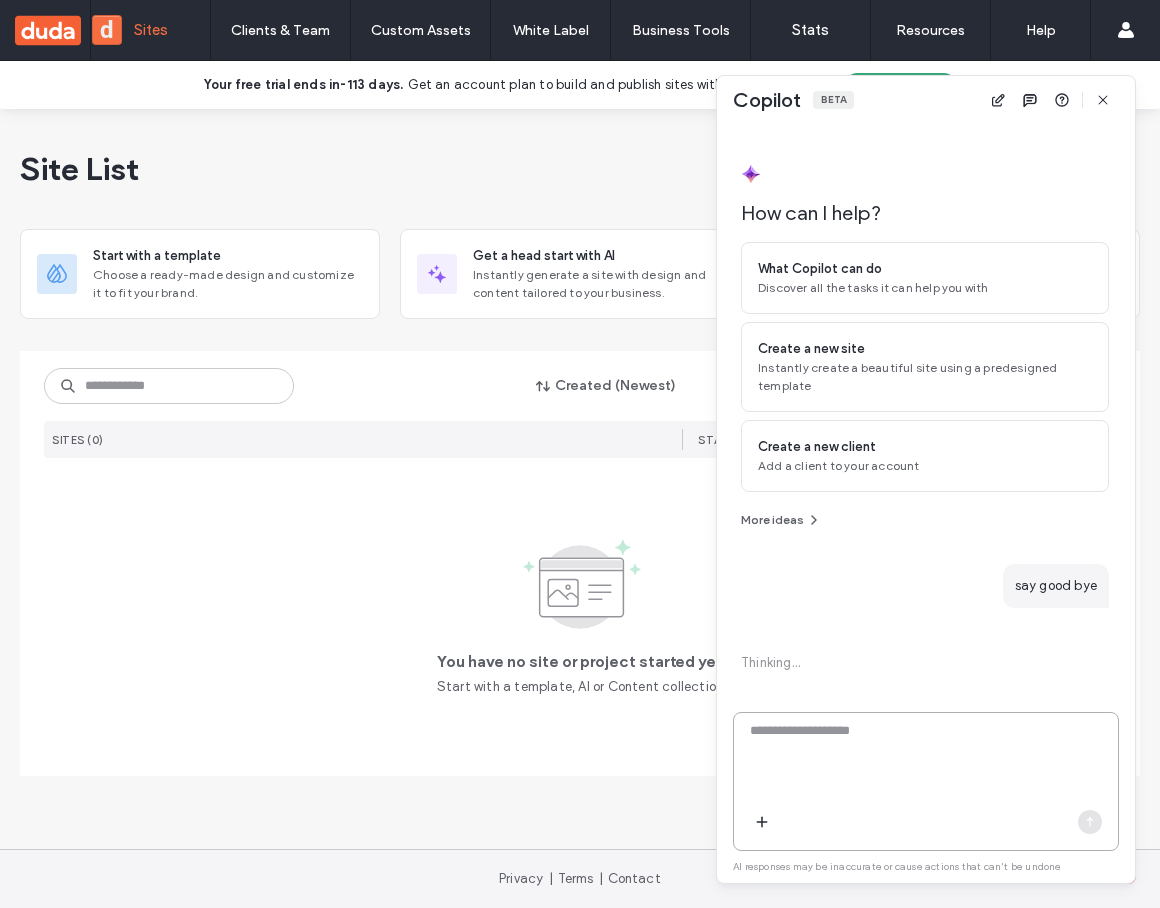 drag, startPoint x: 827, startPoint y: 748, endPoint x: 724, endPoint y: 526, distance: 244.73047 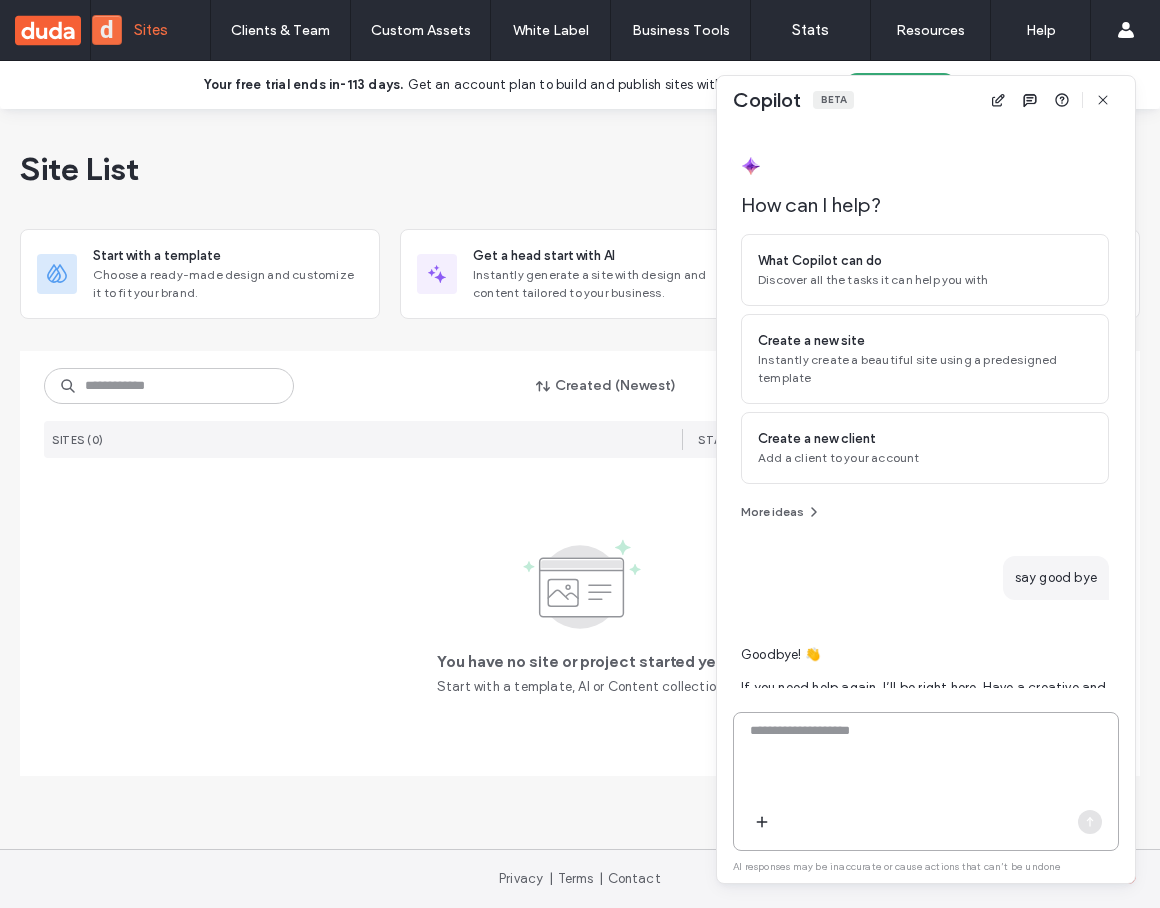 scroll, scrollTop: 70, scrollLeft: 0, axis: vertical 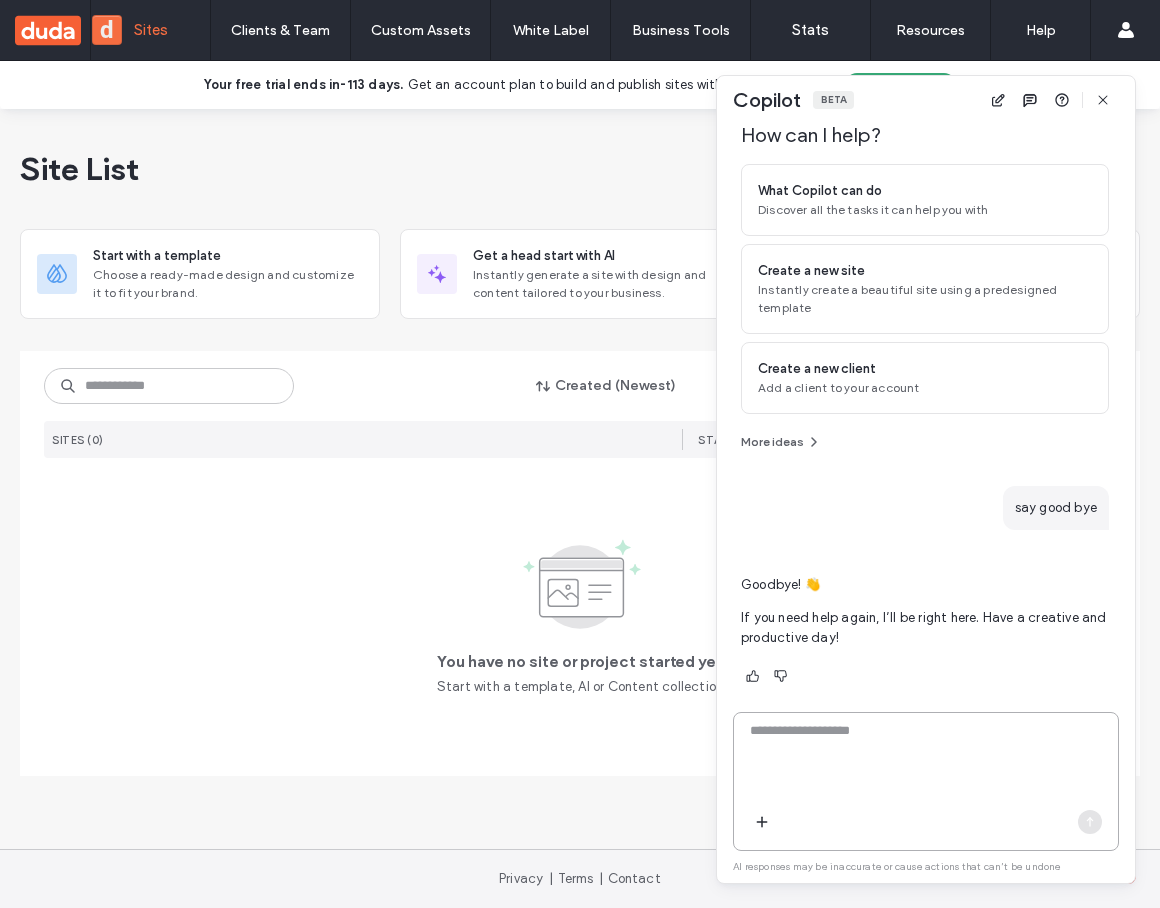 click at bounding box center (926, 760) 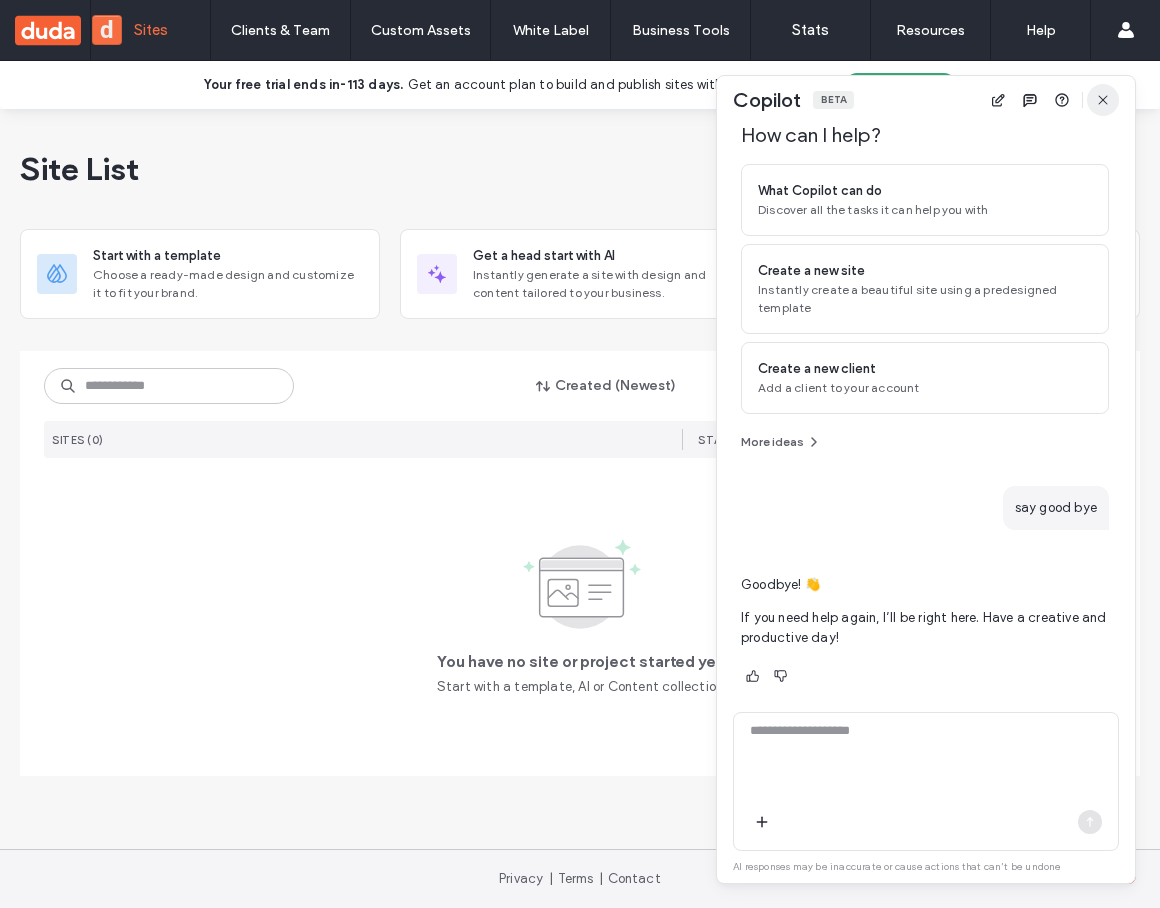 click 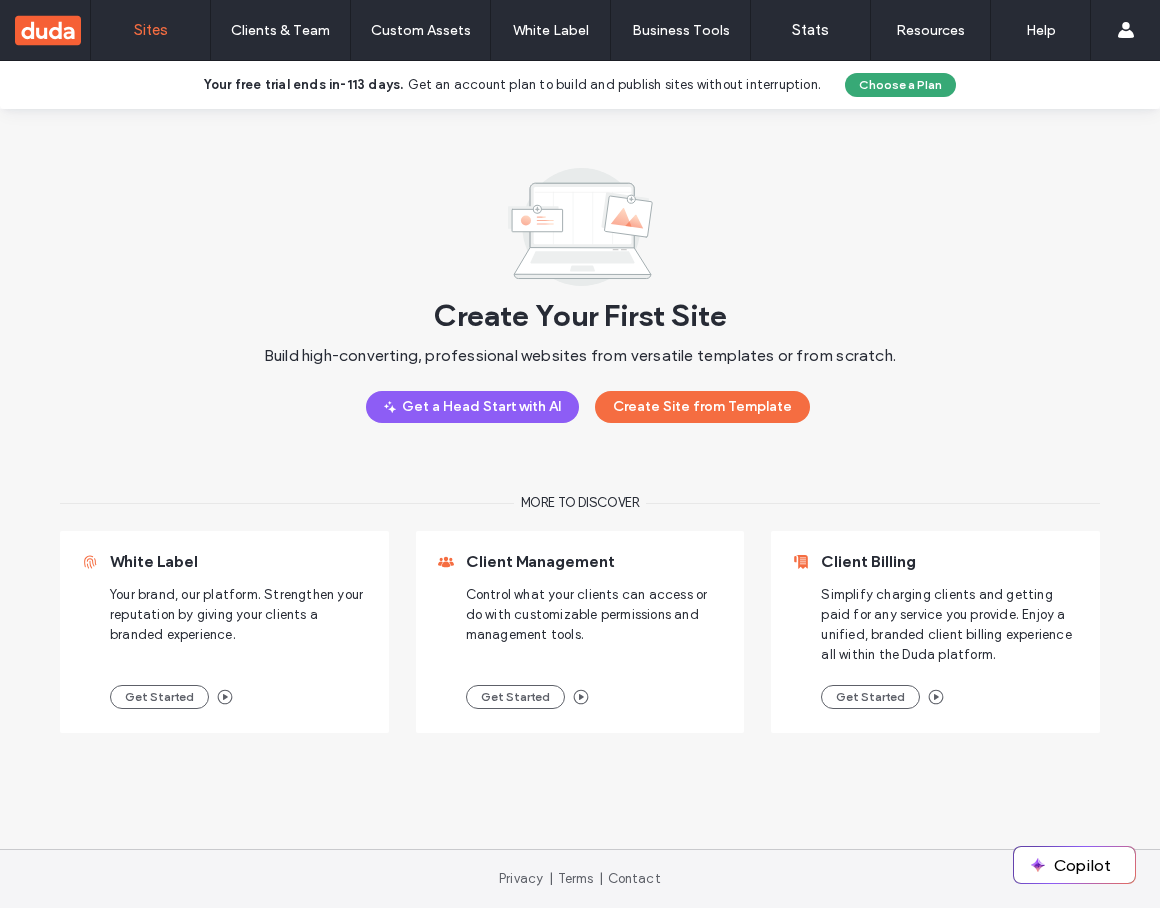 scroll, scrollTop: 0, scrollLeft: 0, axis: both 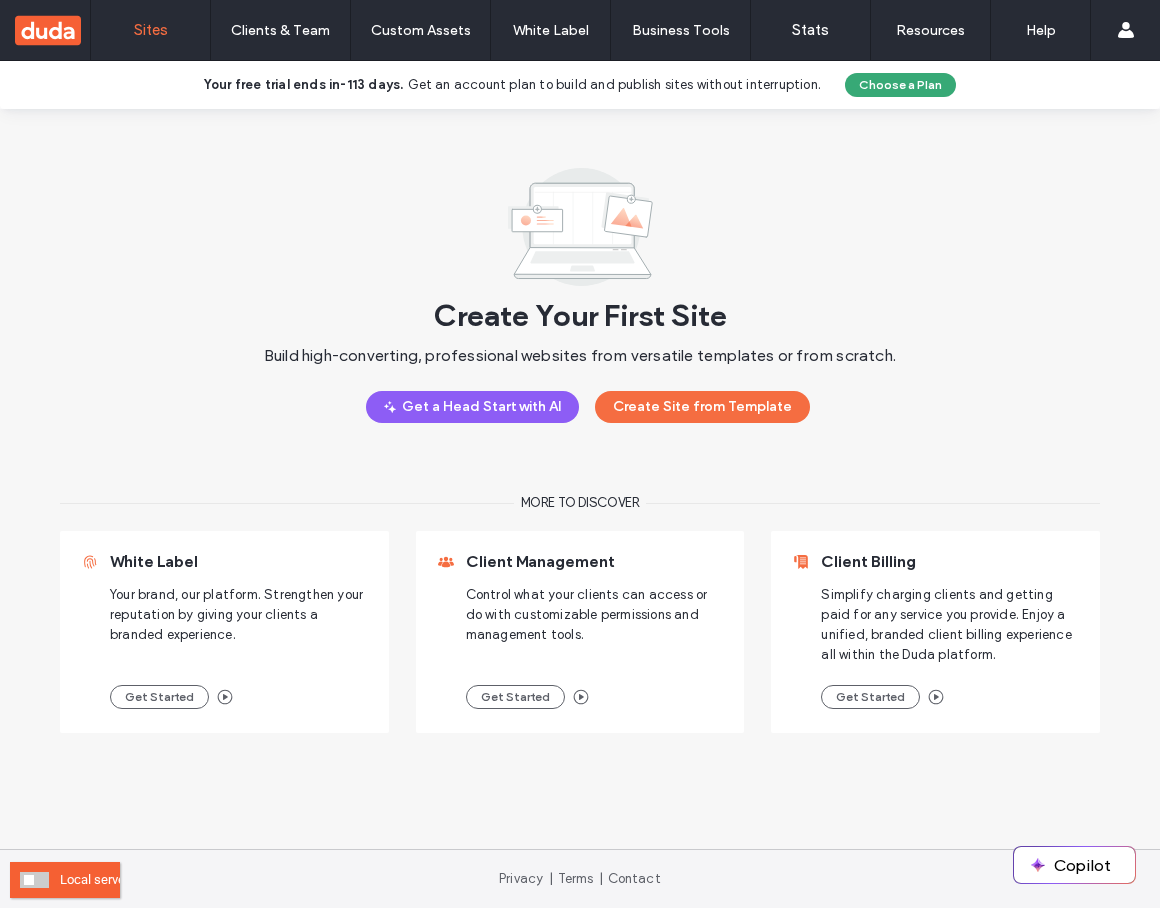 click at bounding box center [34, 880] 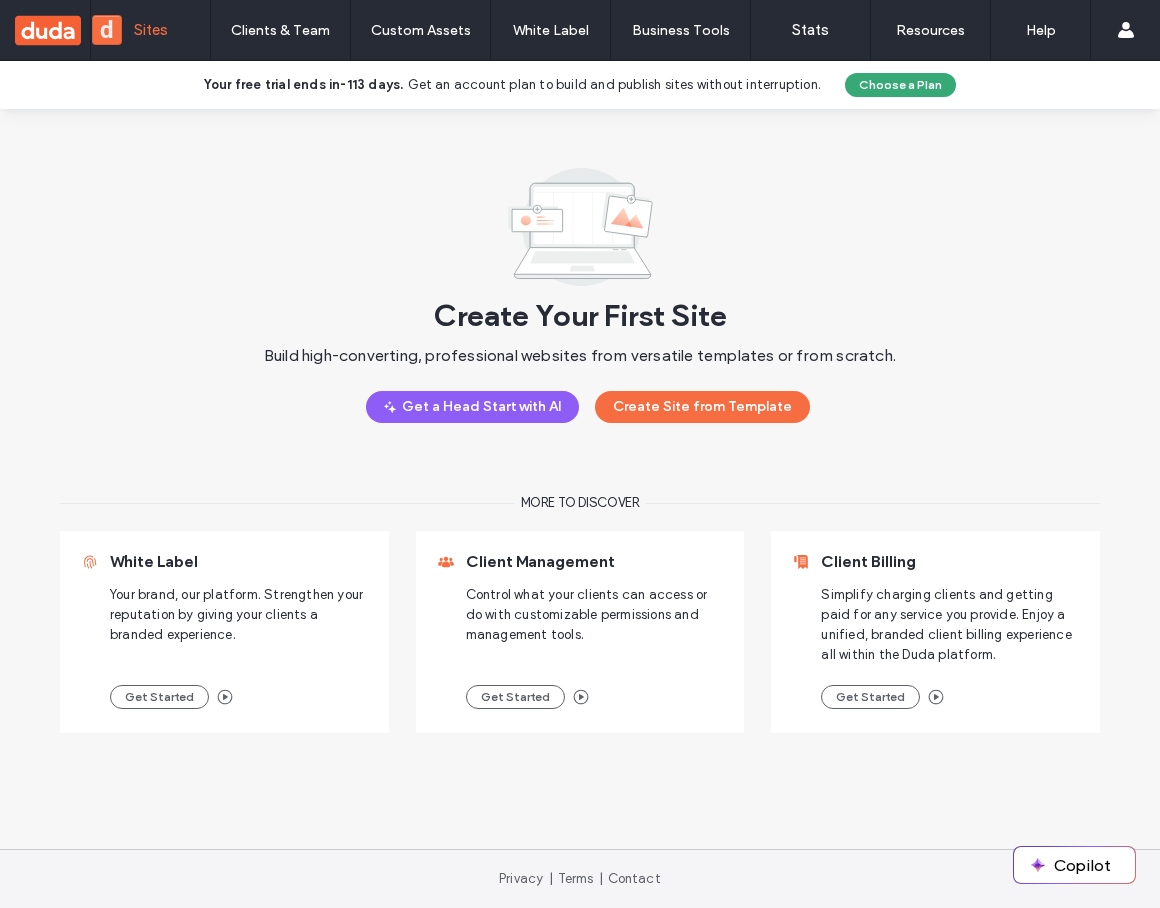 scroll, scrollTop: 0, scrollLeft: 0, axis: both 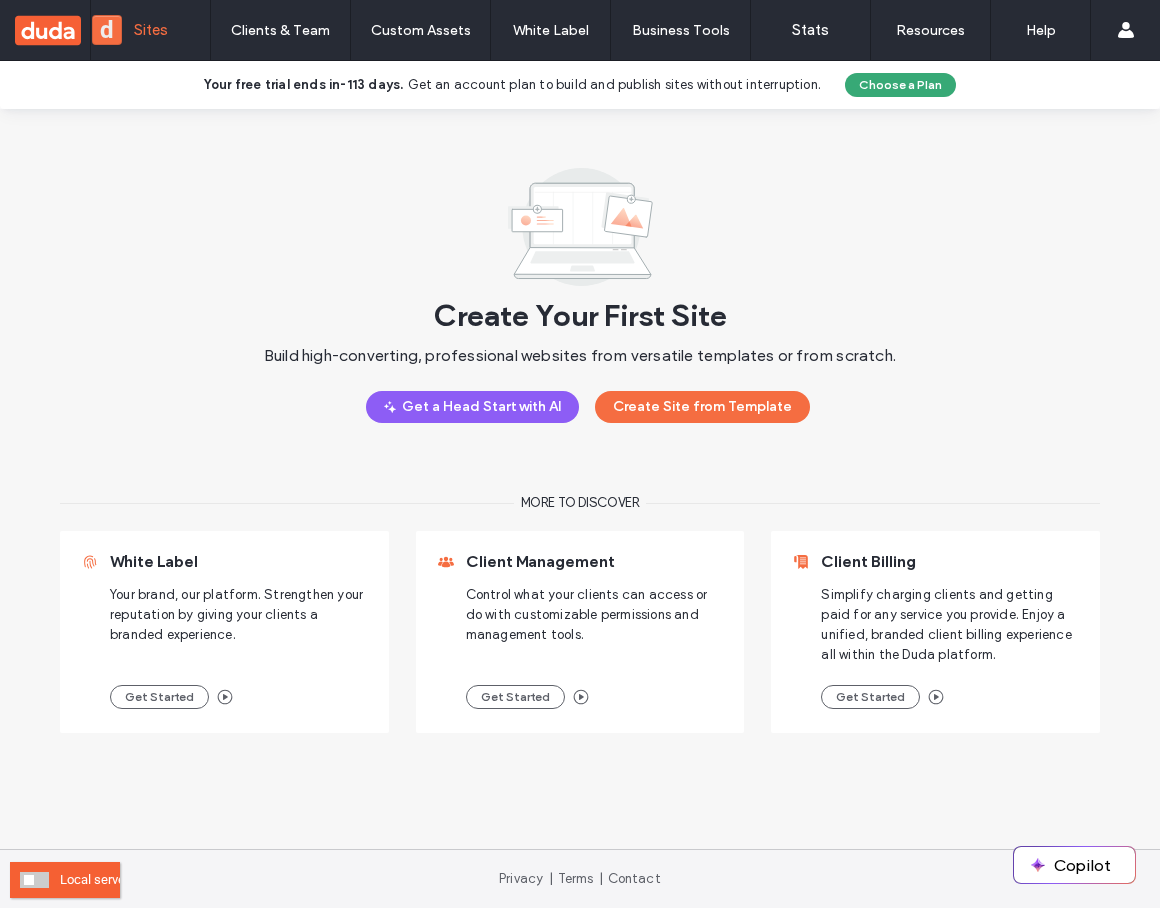 click at bounding box center [34, 880] 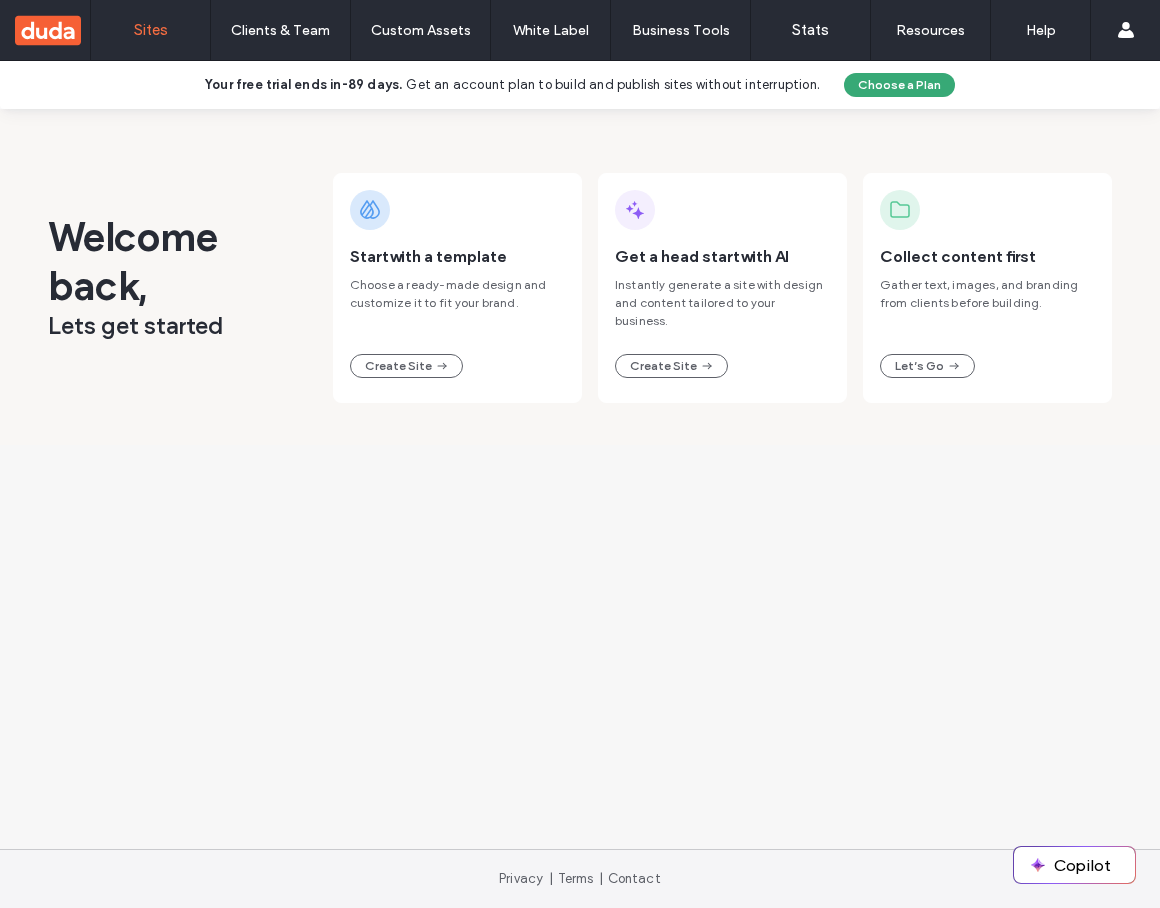 scroll, scrollTop: 0, scrollLeft: 0, axis: both 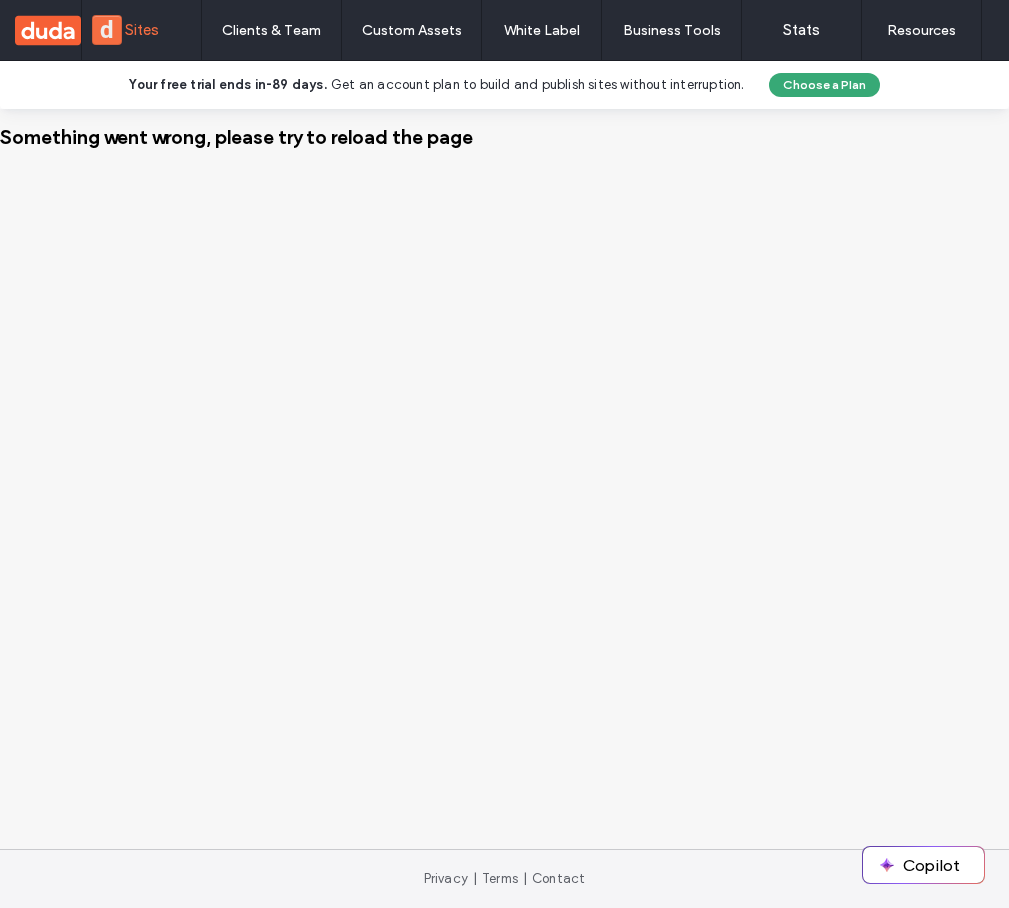 click on "Something went wrong, please try to reload the page" at bounding box center (504, 479) 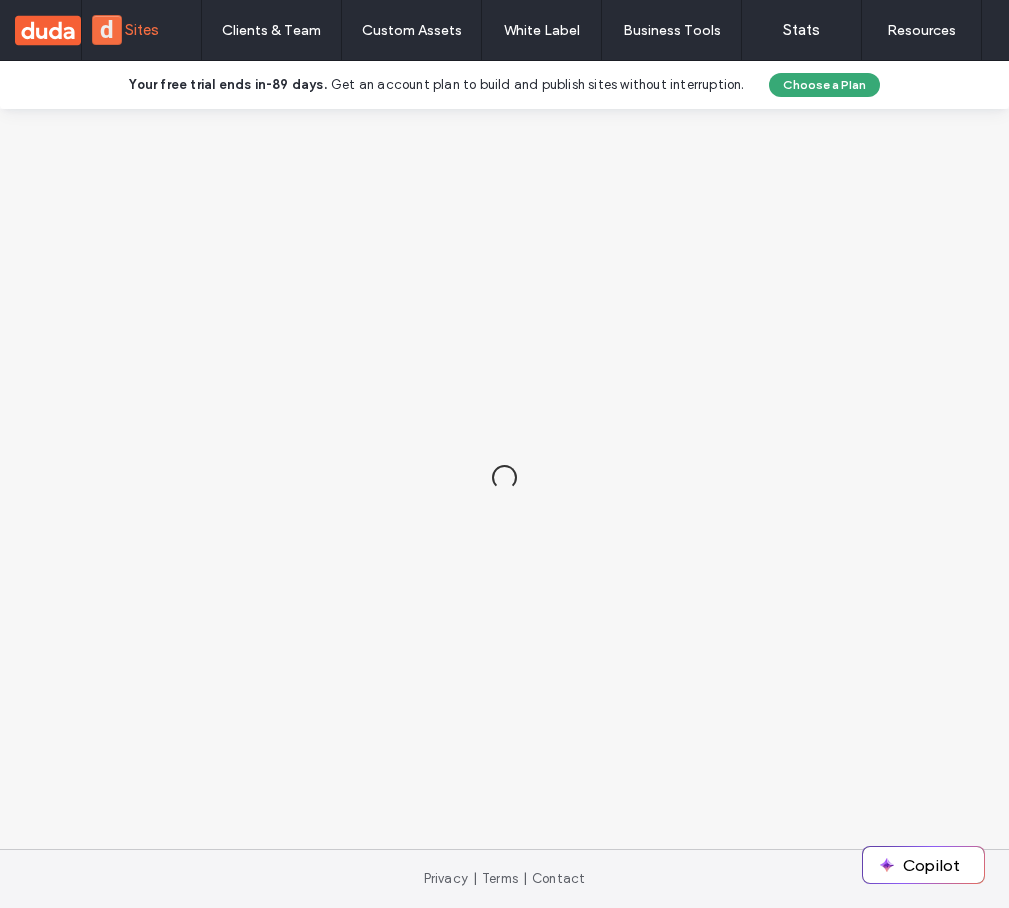 scroll, scrollTop: 0, scrollLeft: 0, axis: both 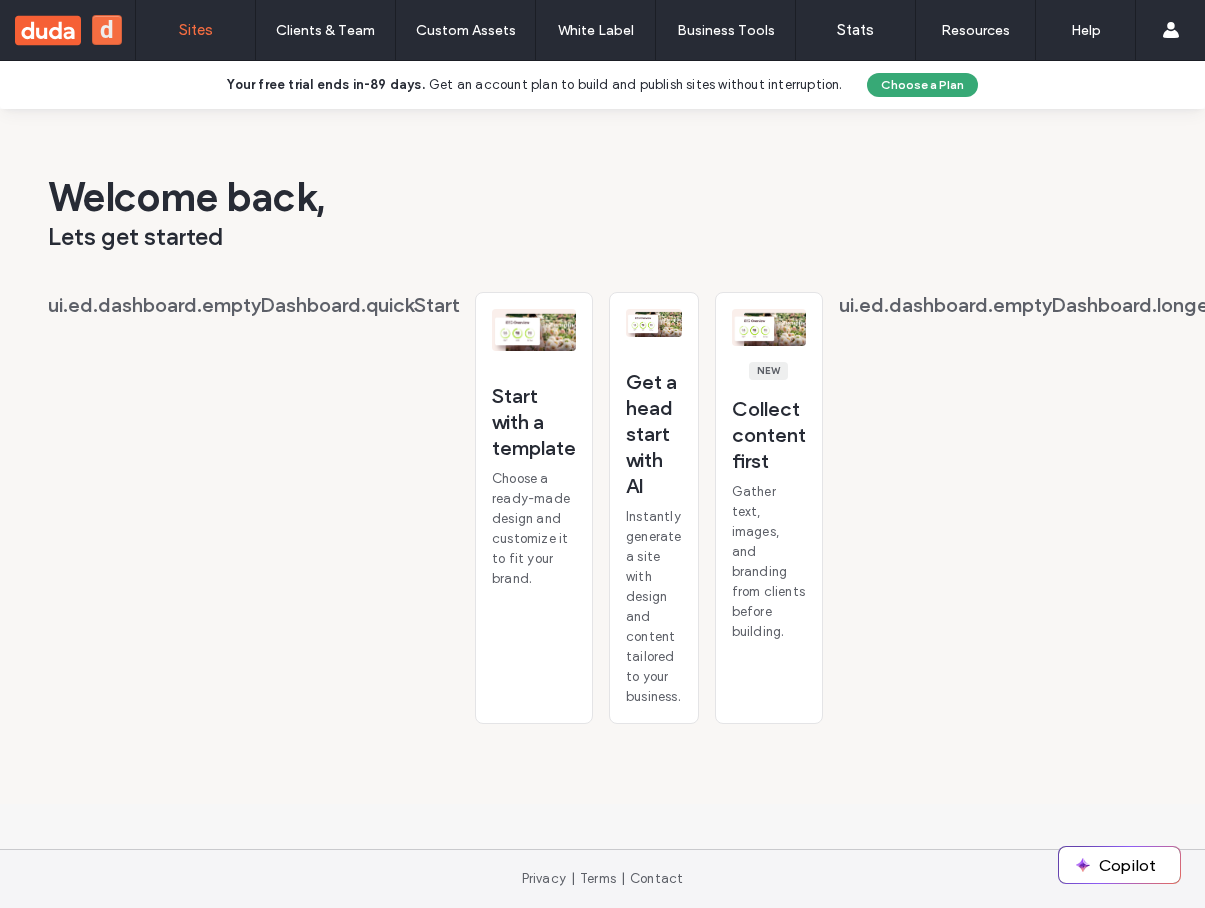 click on "Lets get started" at bounding box center [191, 237] 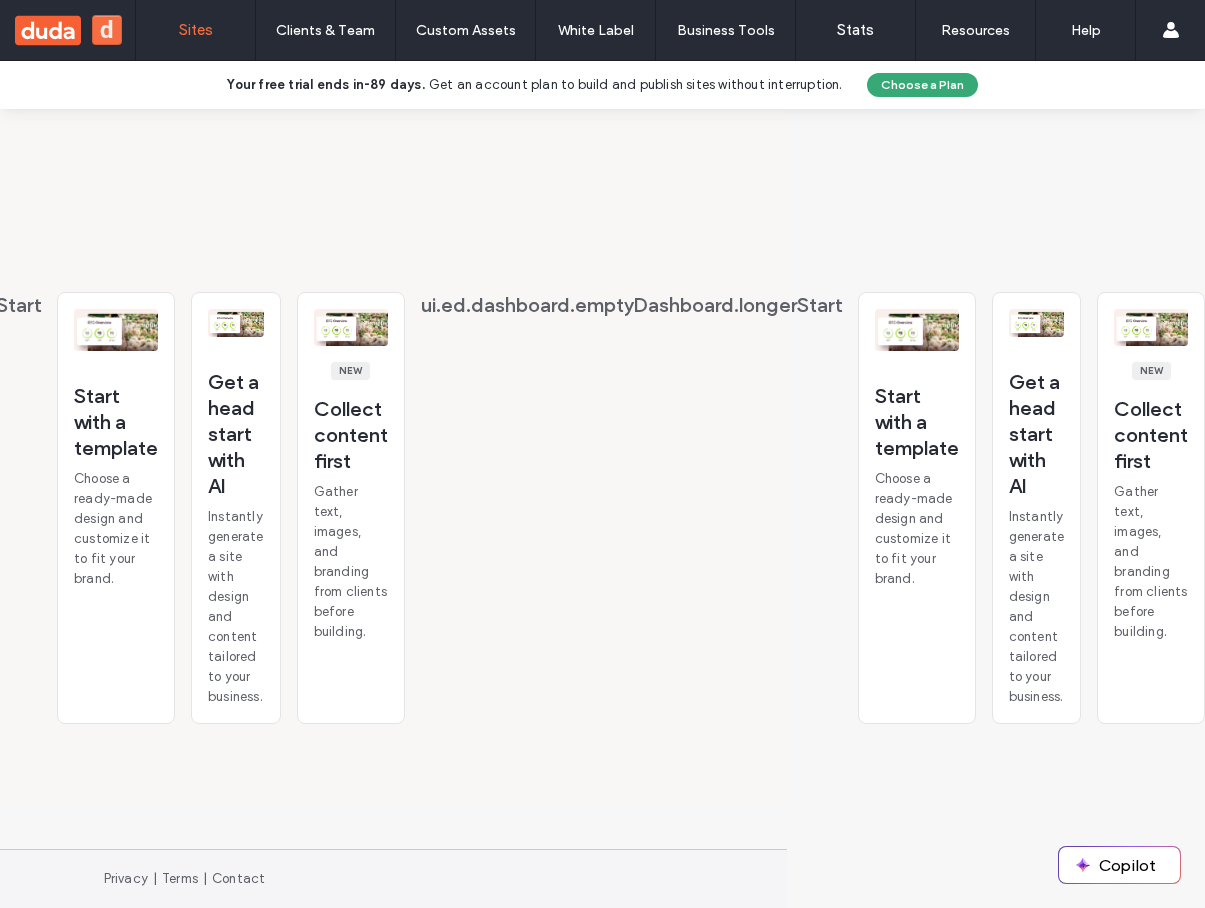 scroll, scrollTop: 0, scrollLeft: 0, axis: both 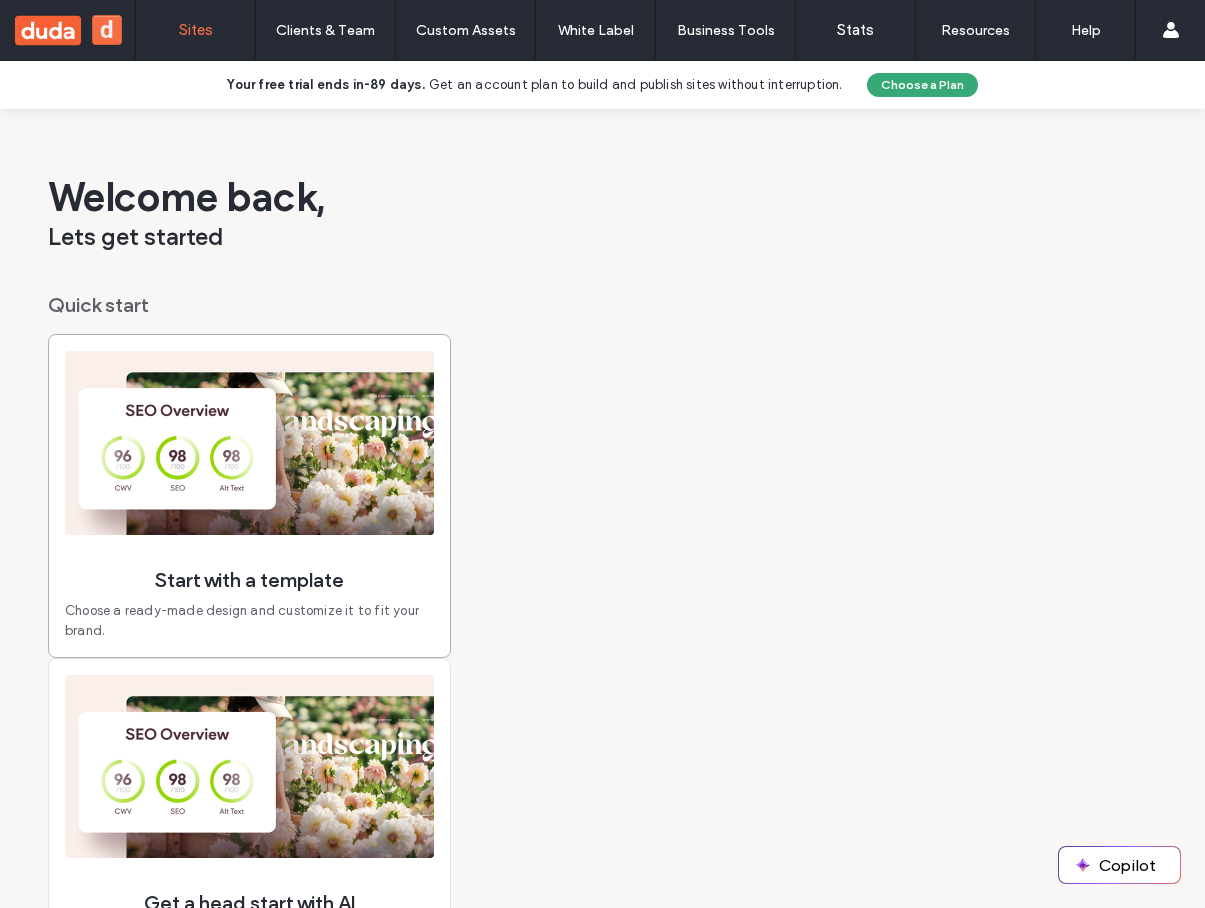 click at bounding box center [249, 443] 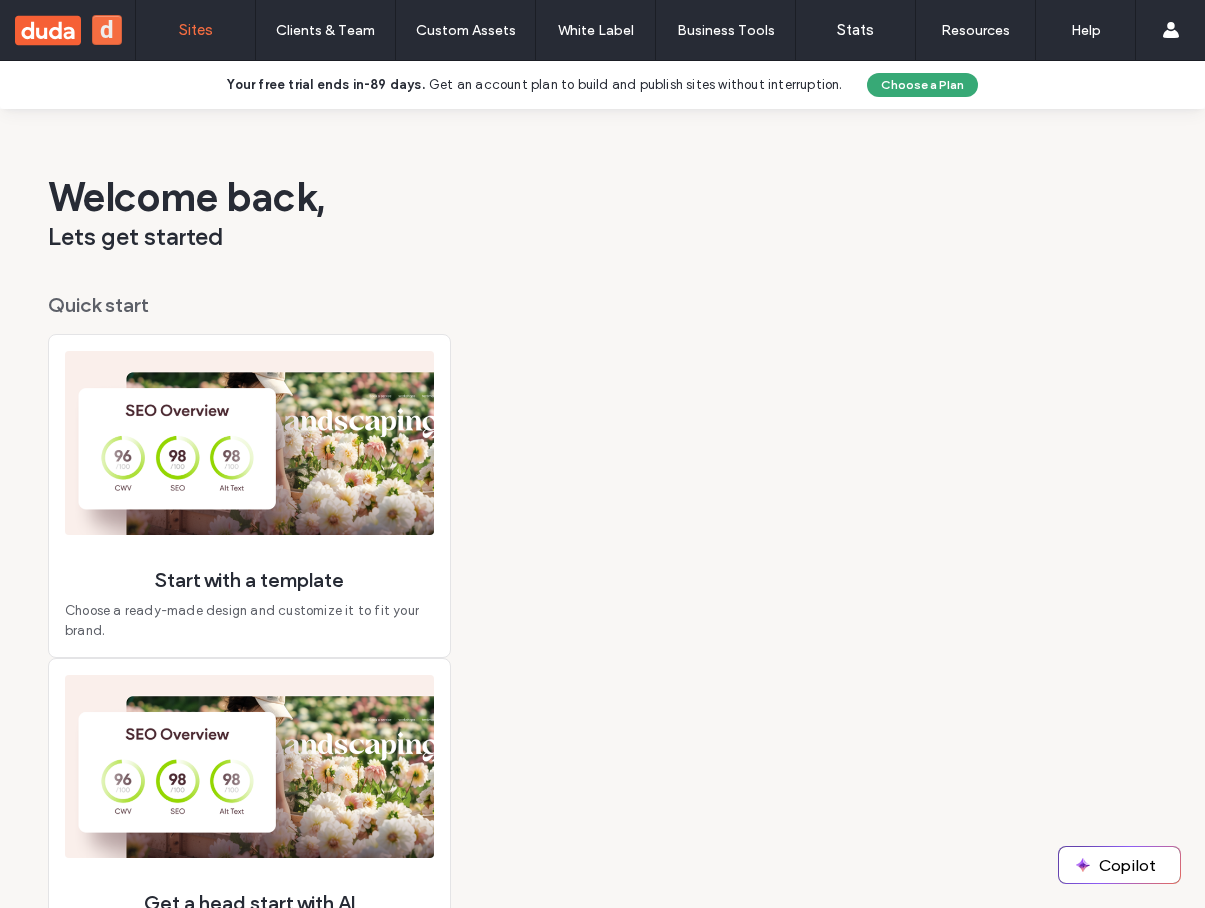 click on "Start with a template Choose a ready-made design and customize it to fit your brand. Get a head start with AI Instantly generate a site with design and content tailored to your business. New Collect content first Gather text, images, and branding from clients before building." at bounding box center (463, 828) 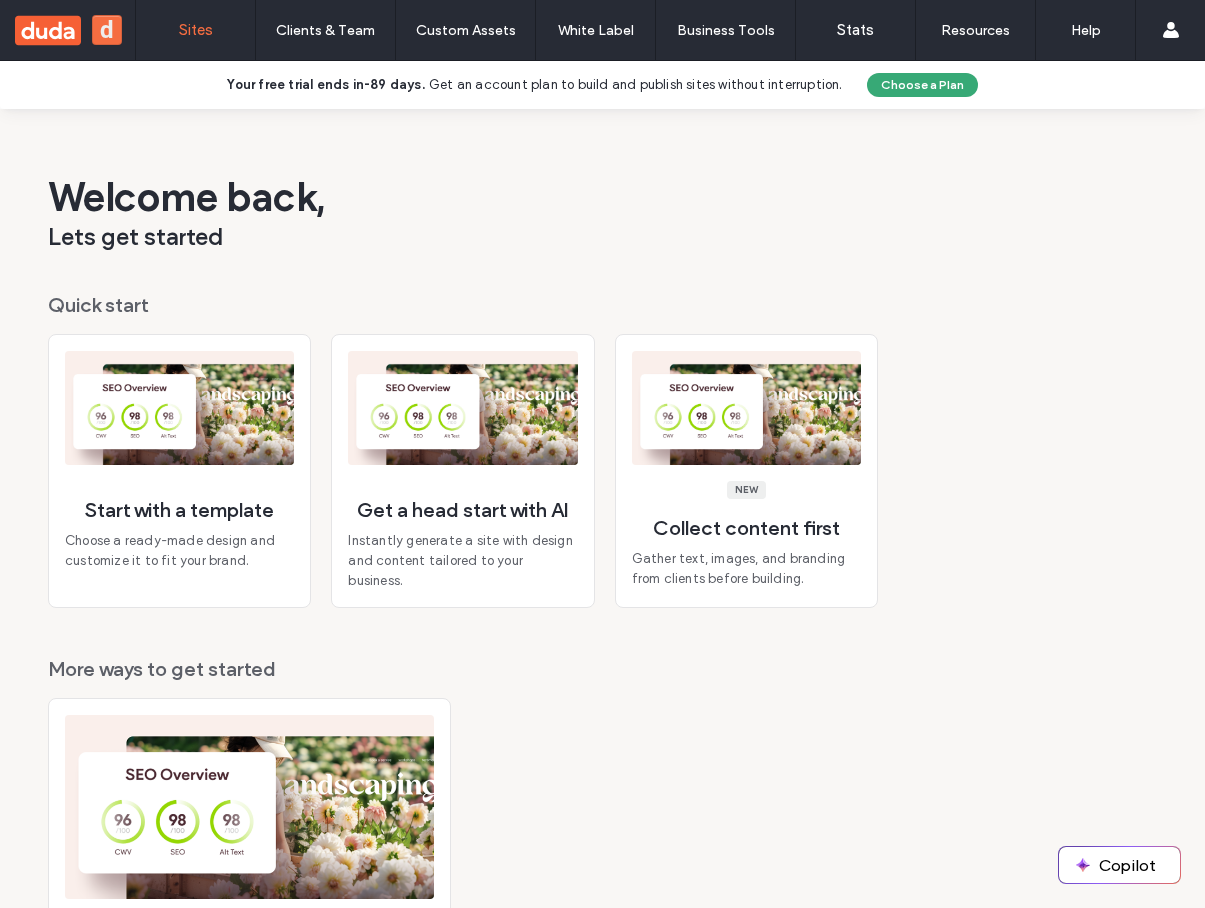 scroll, scrollTop: 0, scrollLeft: 0, axis: both 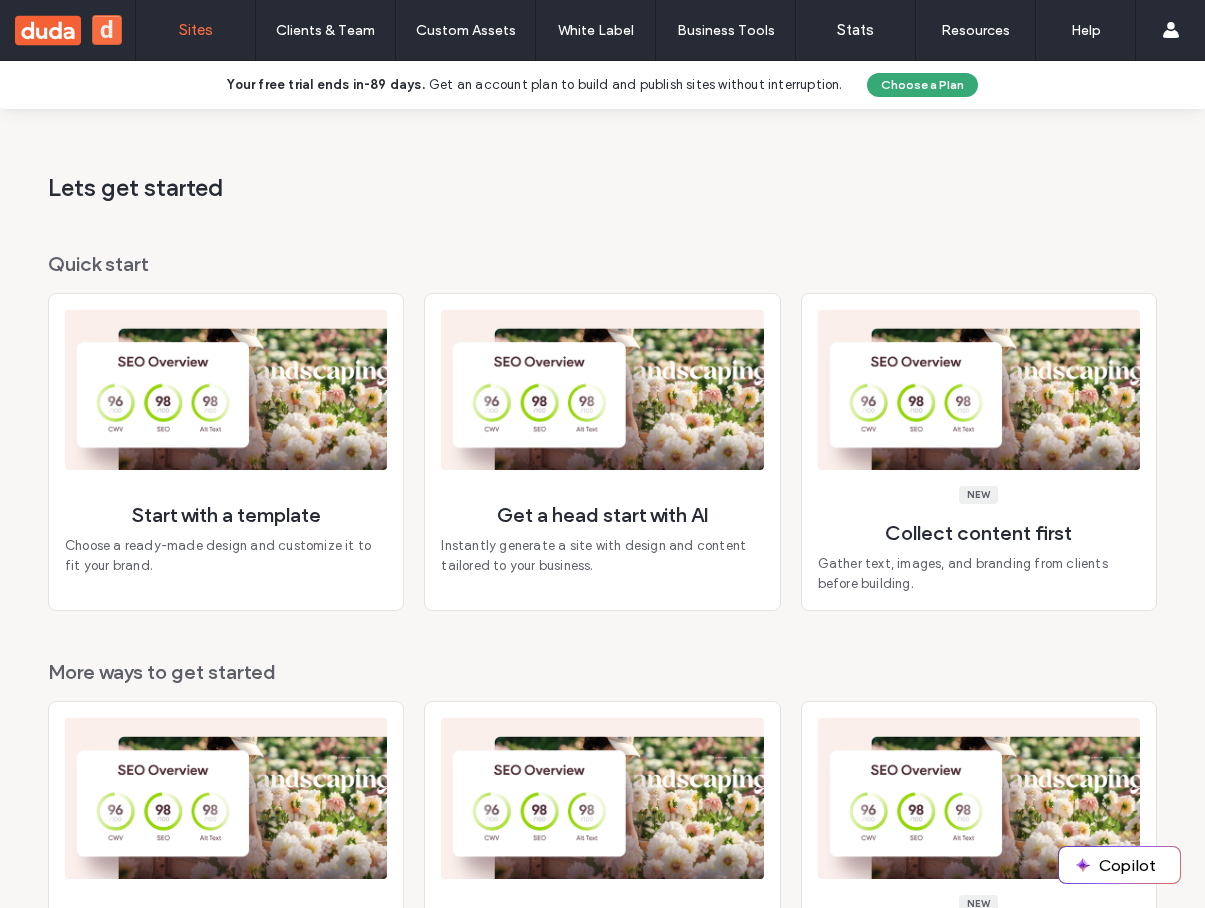 click on "Lets get started" at bounding box center (191, 188) 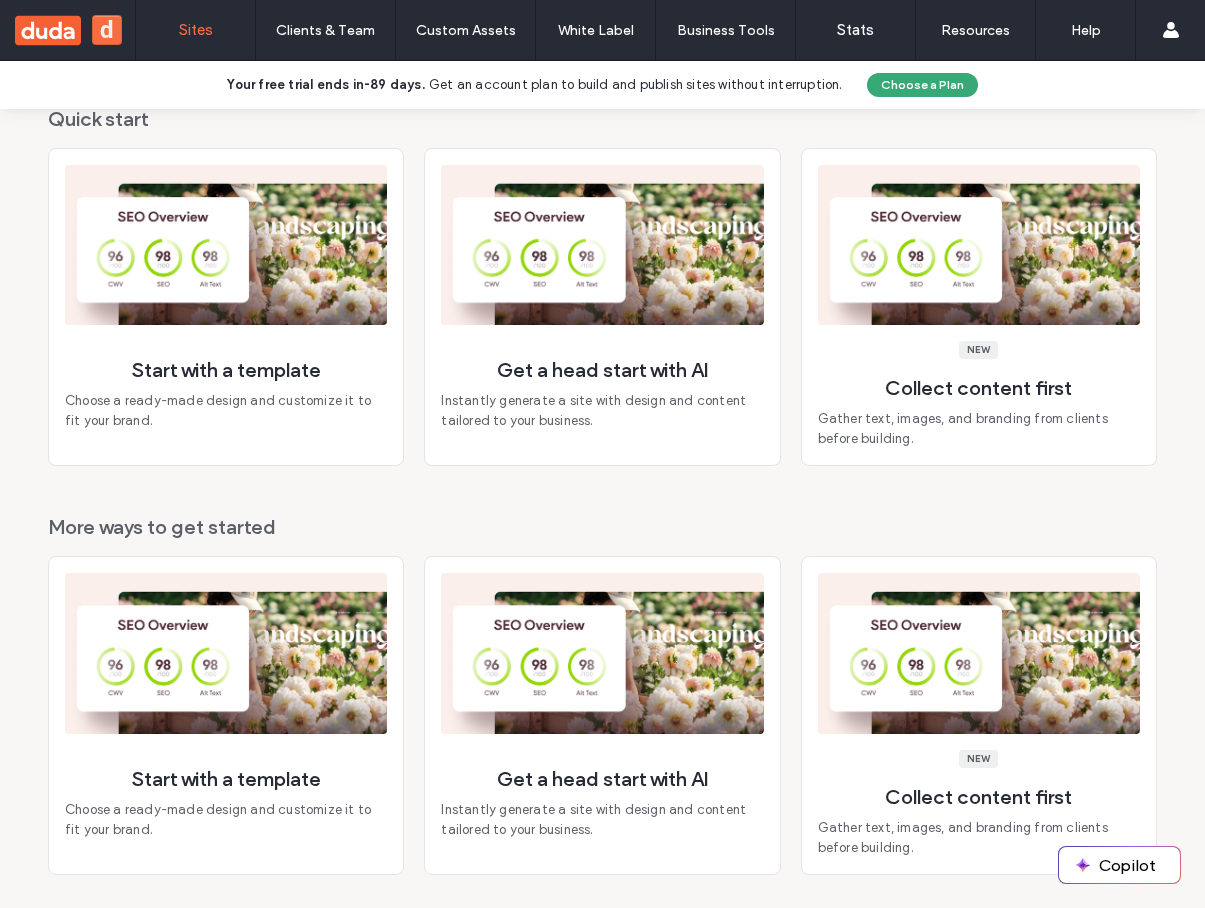 scroll, scrollTop: 124, scrollLeft: 0, axis: vertical 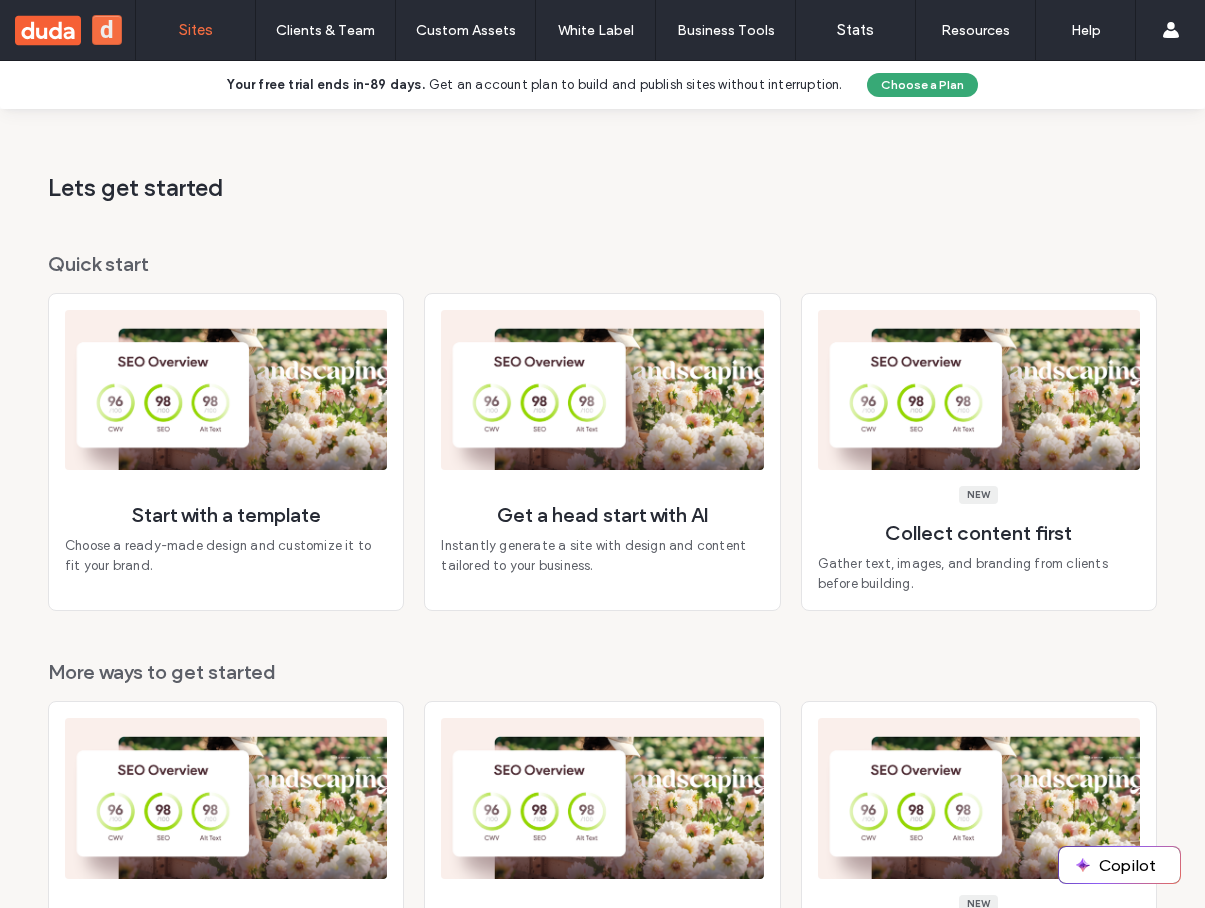click on "More ways to get started" at bounding box center (602, 672) 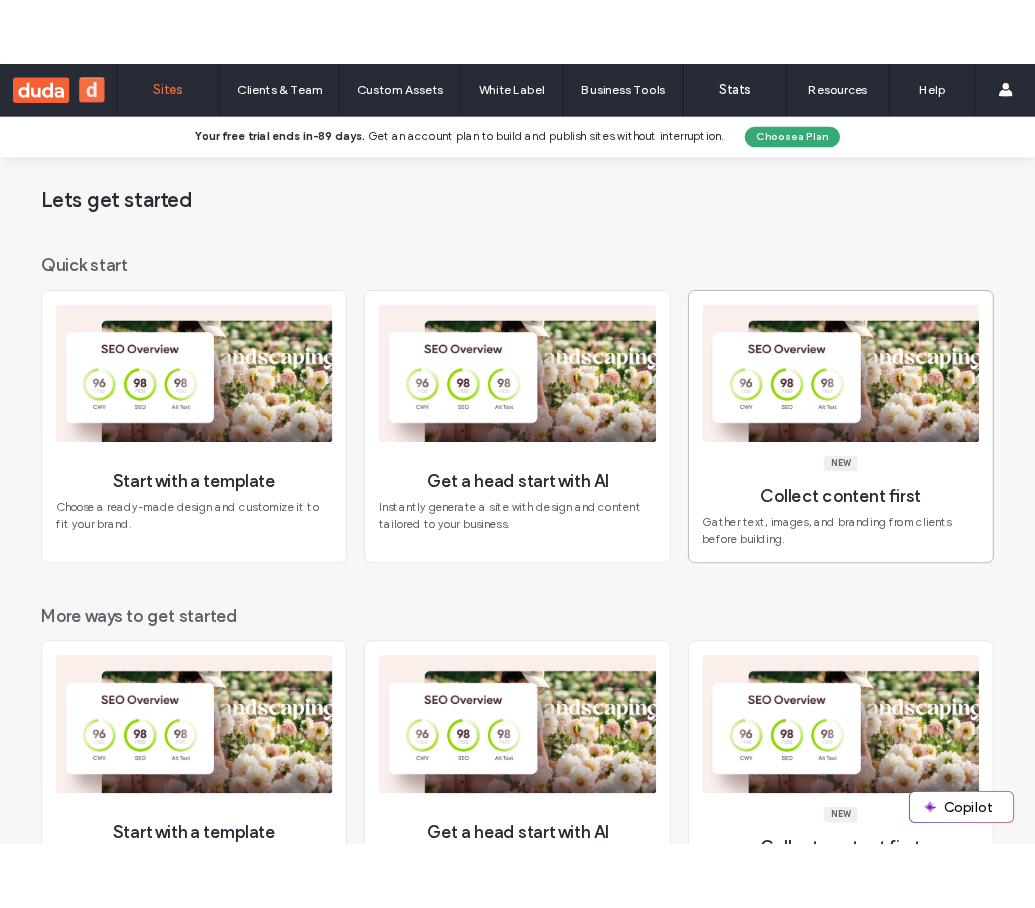 scroll, scrollTop: 0, scrollLeft: 0, axis: both 